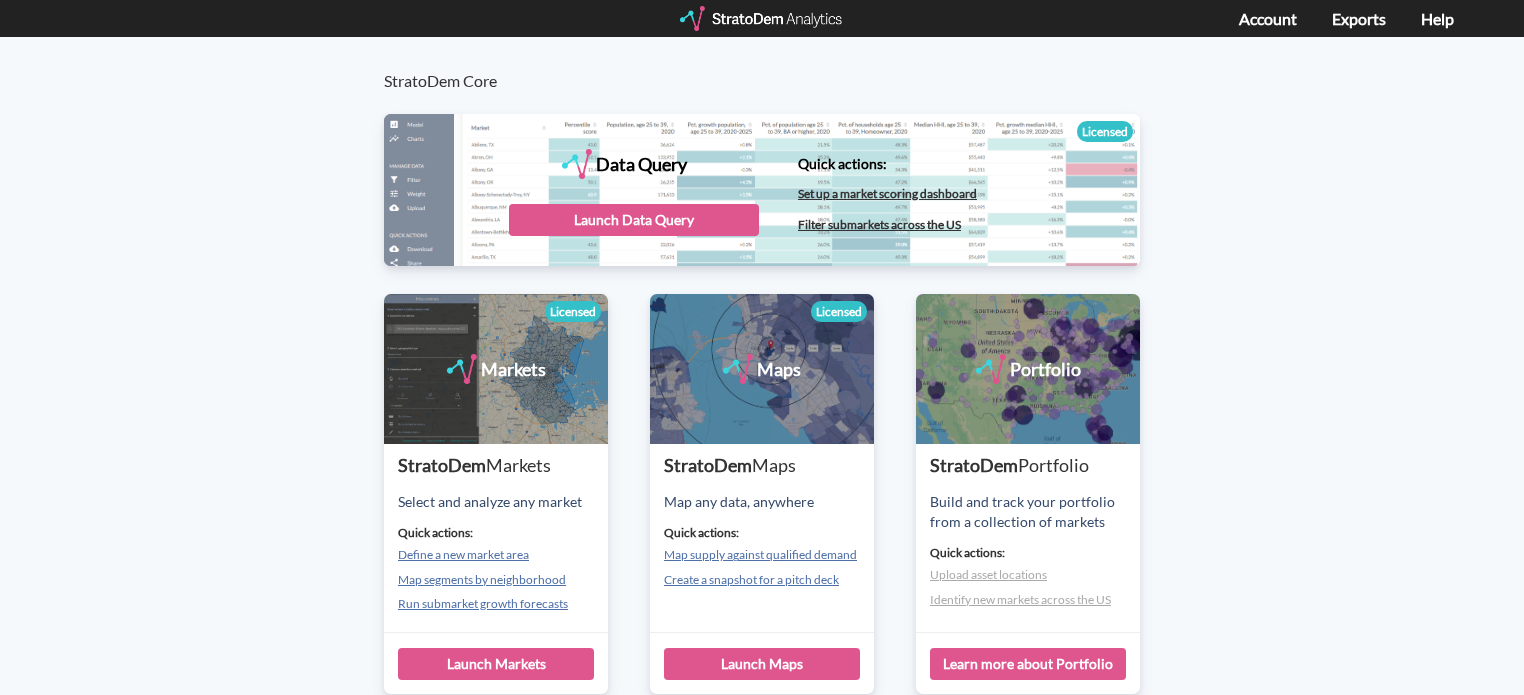 scroll, scrollTop: 0, scrollLeft: 0, axis: both 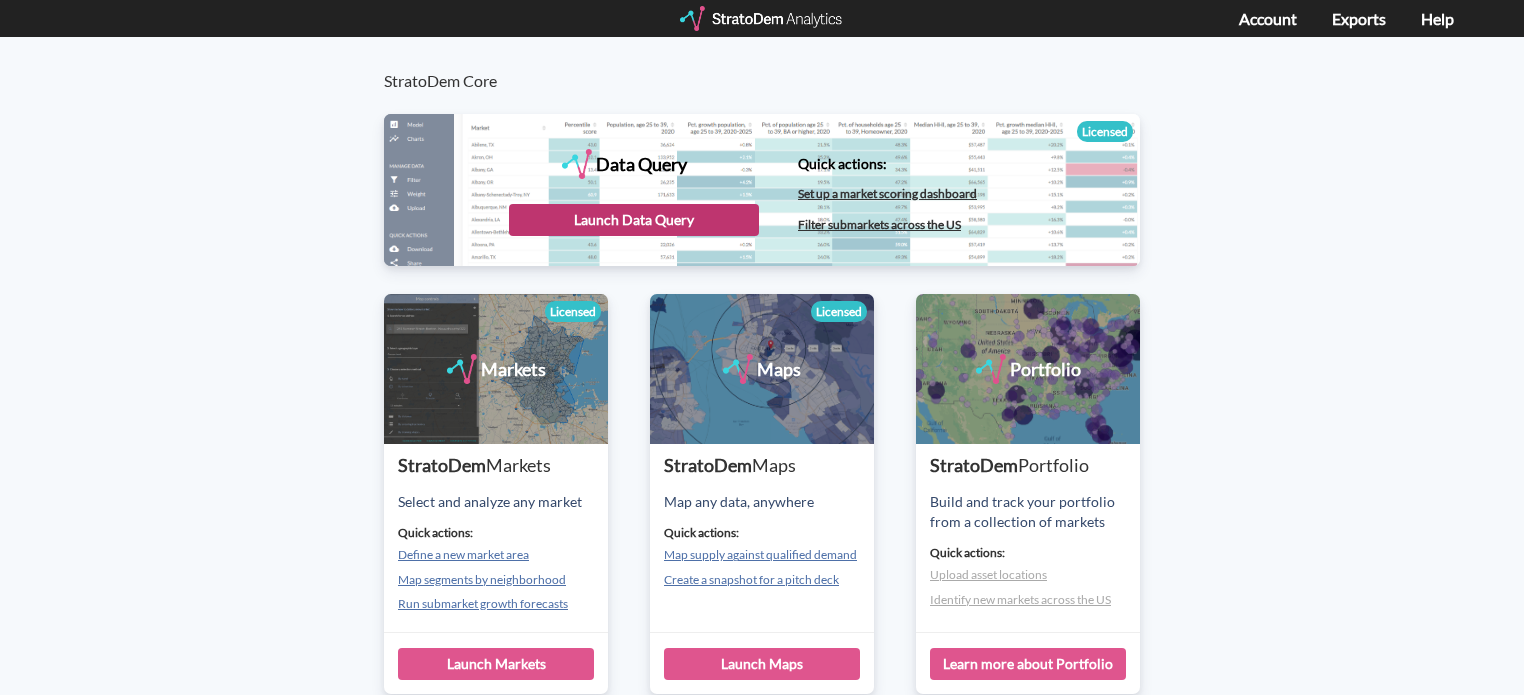 click on "Launch Data Query" at bounding box center (634, 220) 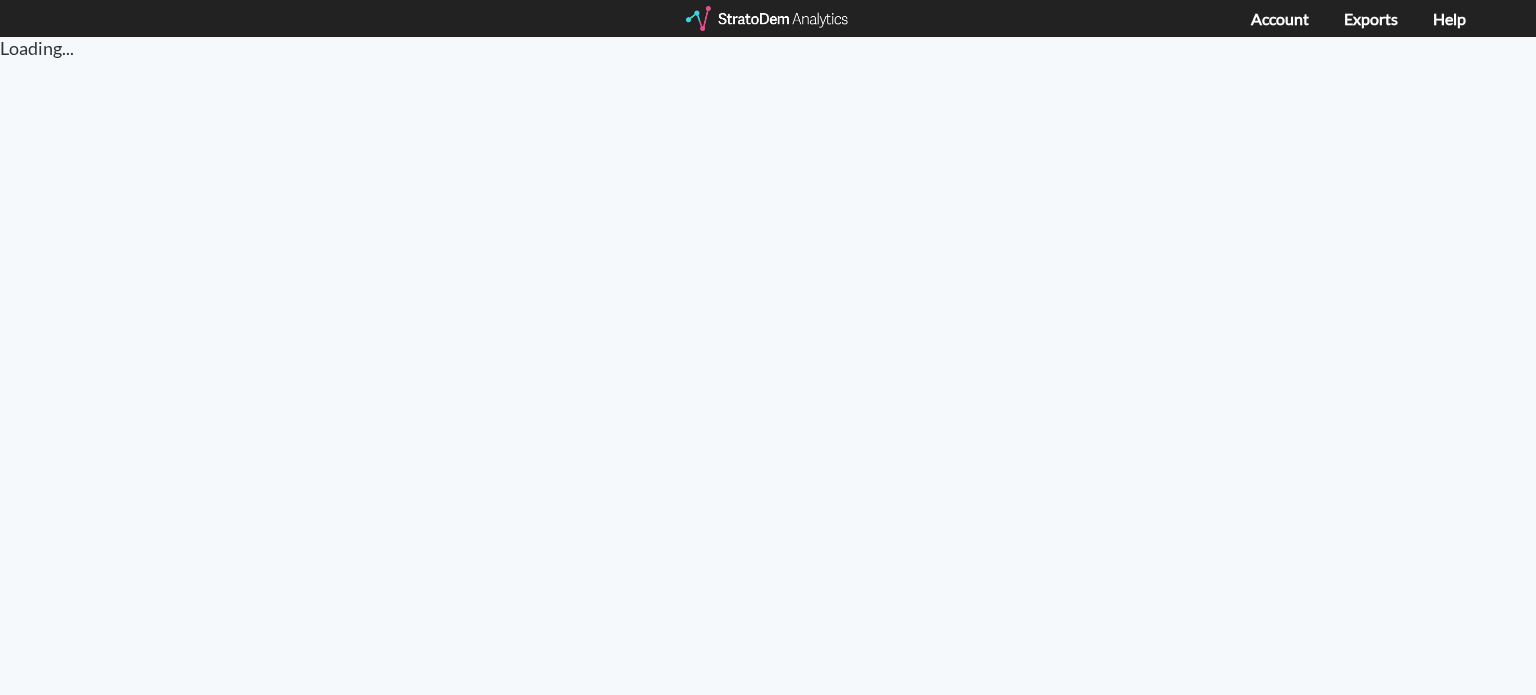 scroll, scrollTop: 0, scrollLeft: 0, axis: both 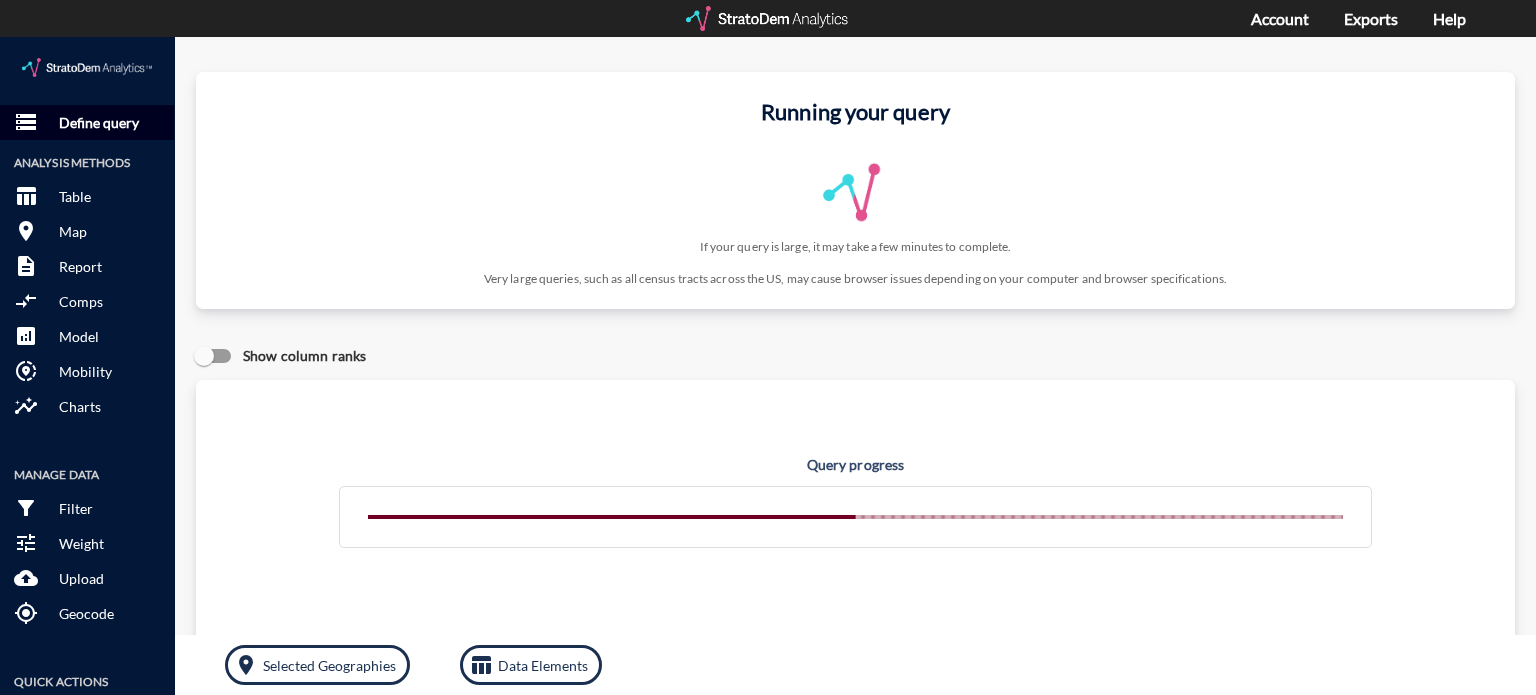 click on "Define query" 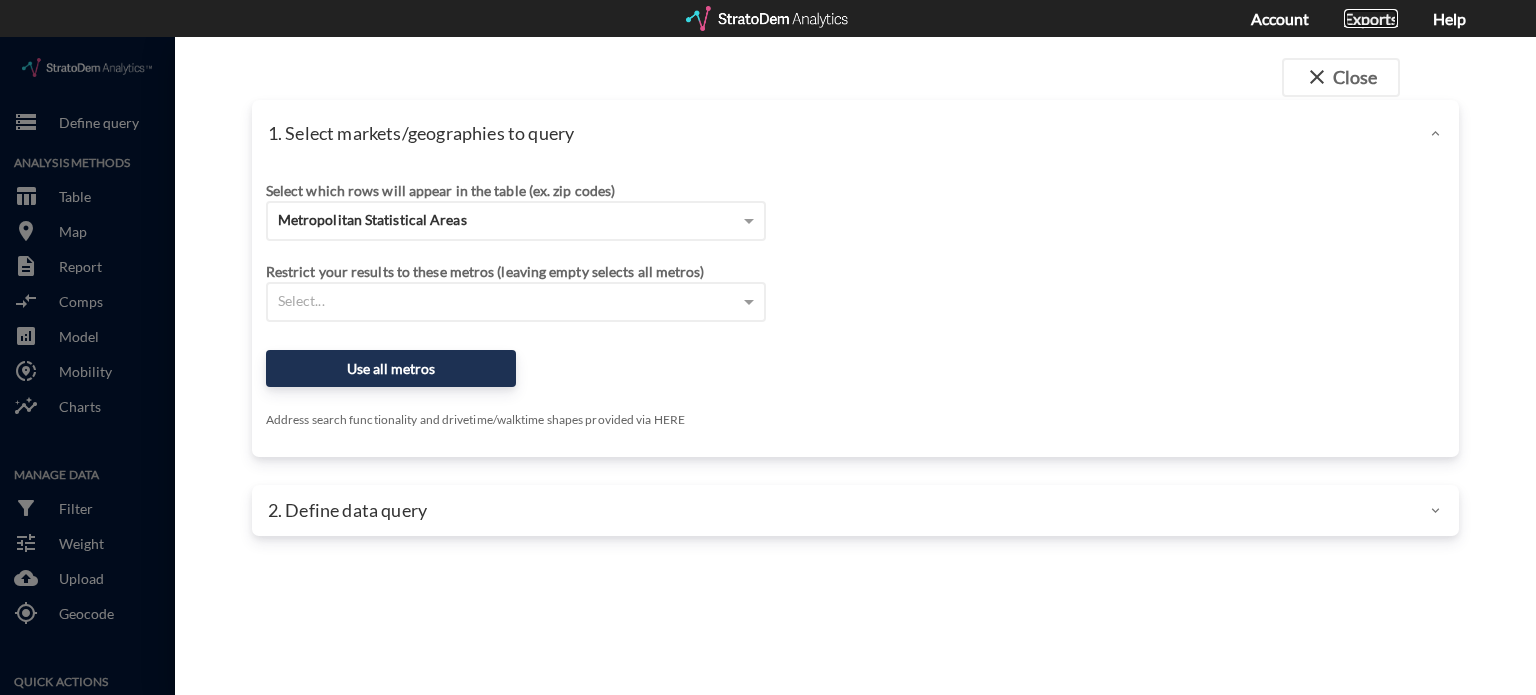 click on "Exports" at bounding box center [1371, 18] 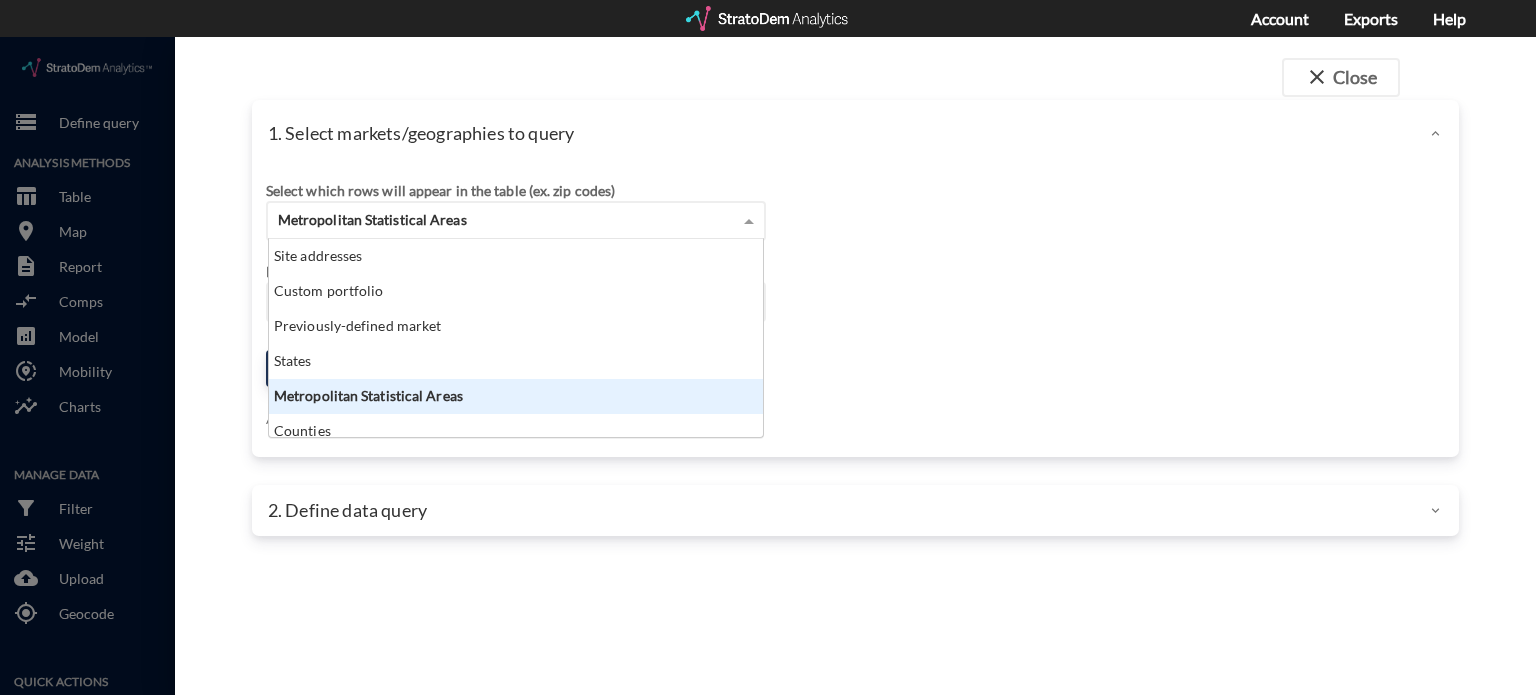 click on "Metropolitan Statistical Areas" 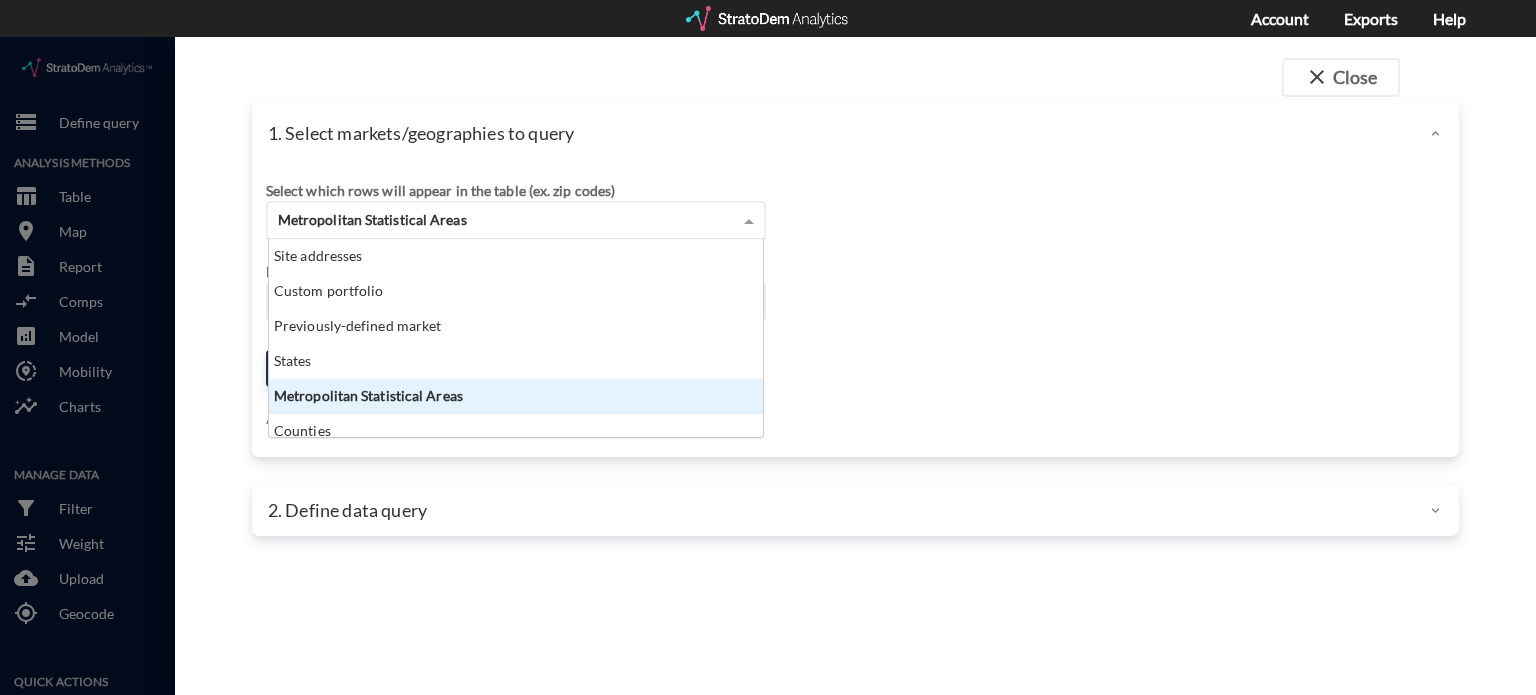 scroll, scrollTop: 16, scrollLeft: 12, axis: both 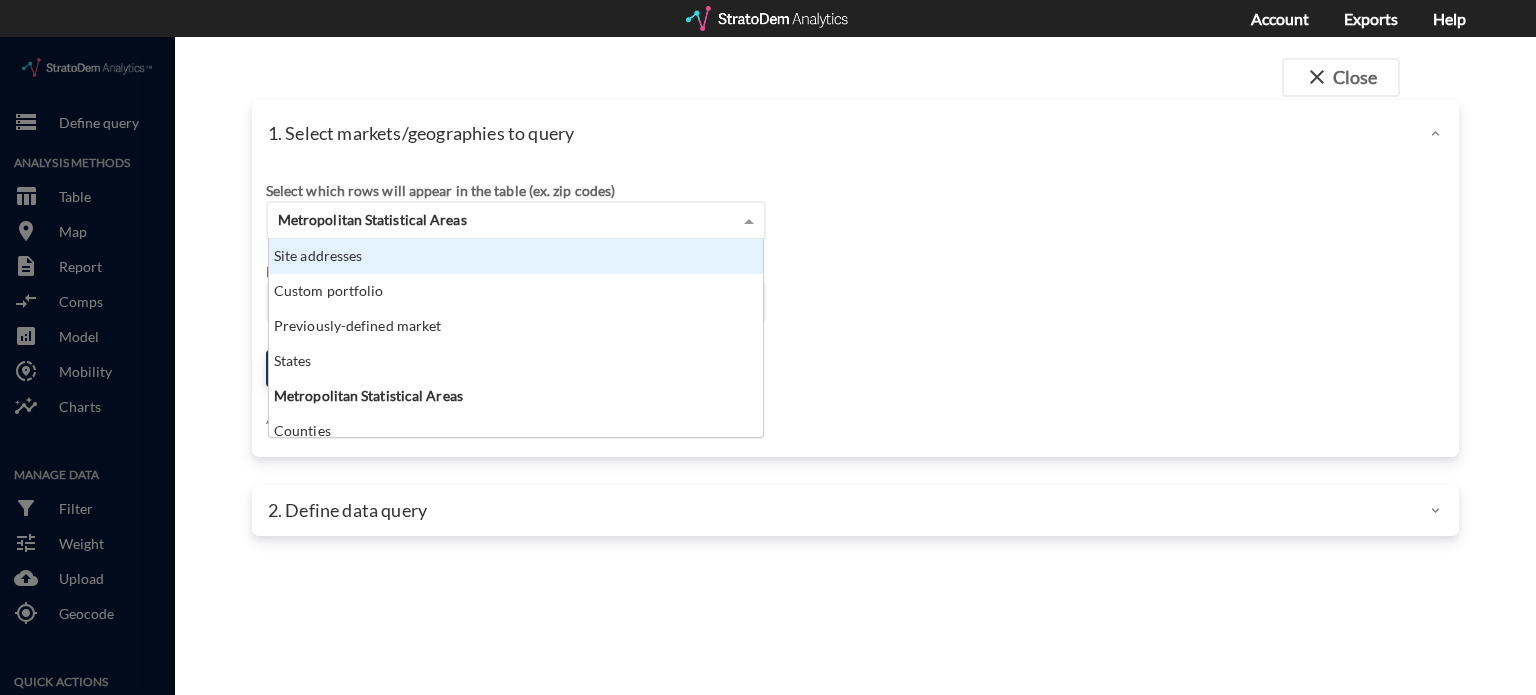 click on "Site addresses" 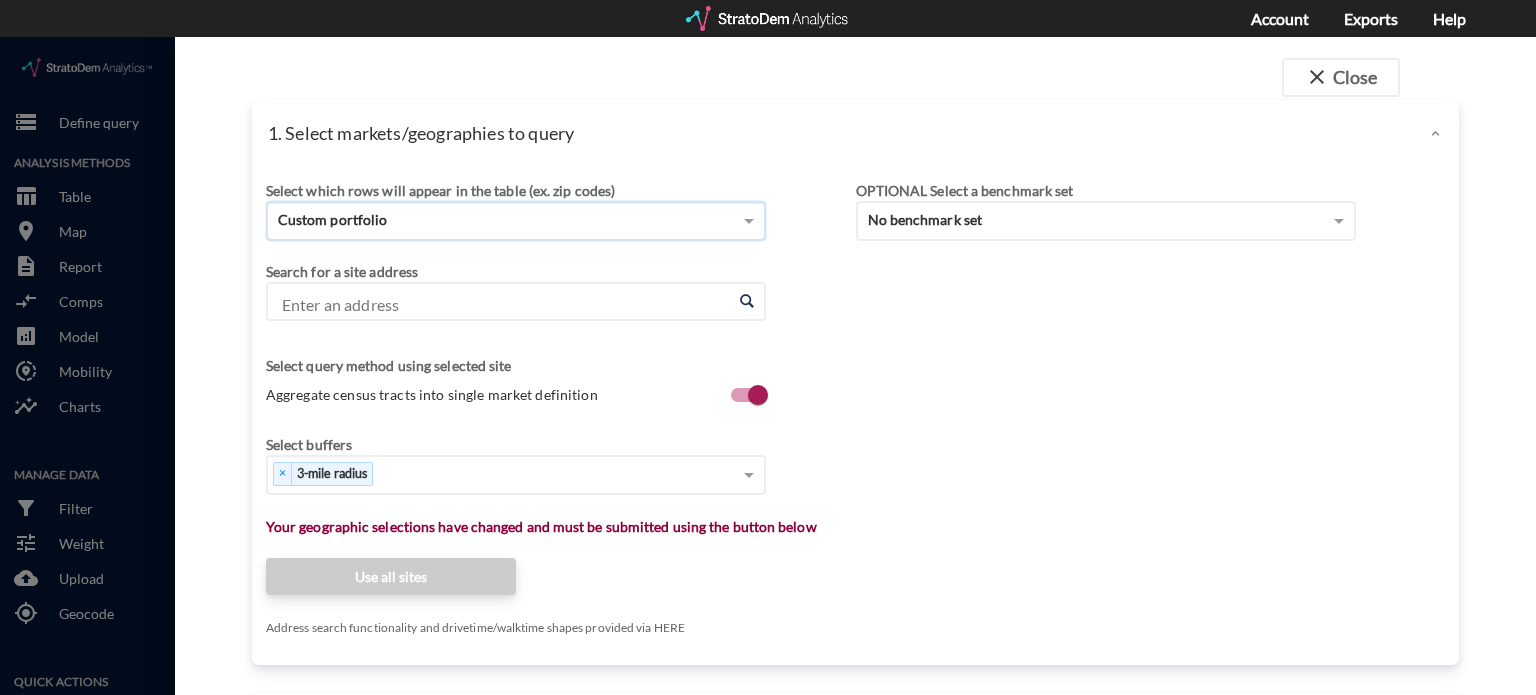 paste on "[NUMBER] [STREET], [CITY], [STATE]" 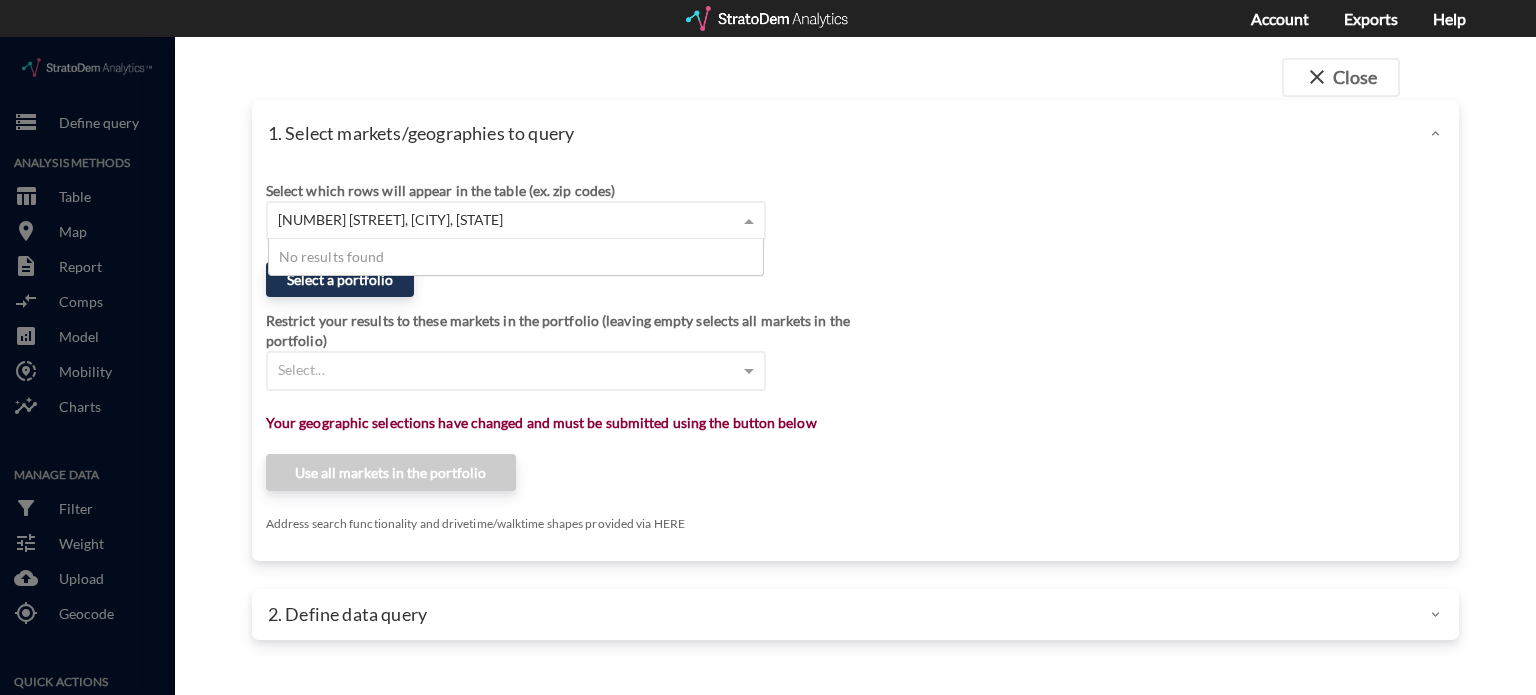 type on "[NUMBER] [STREET], [CITY], [STATE]" 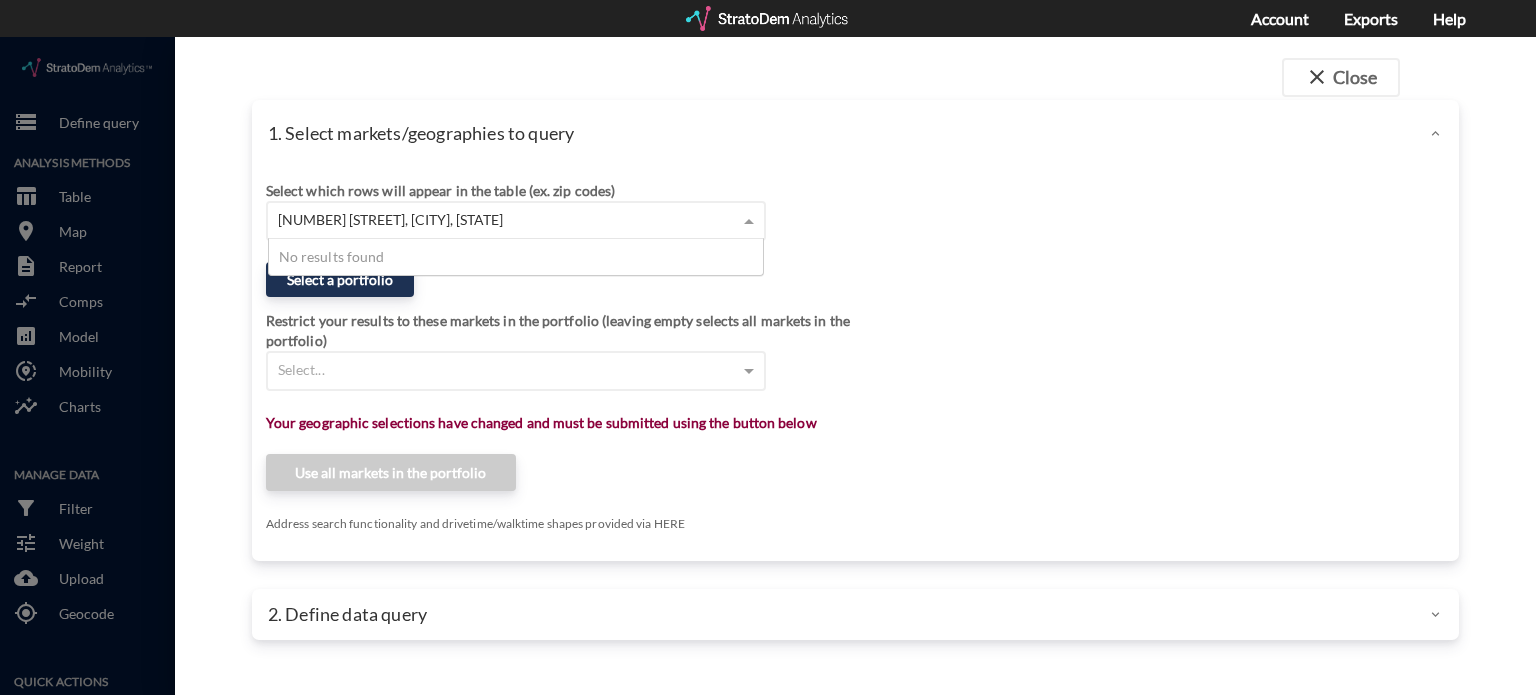type 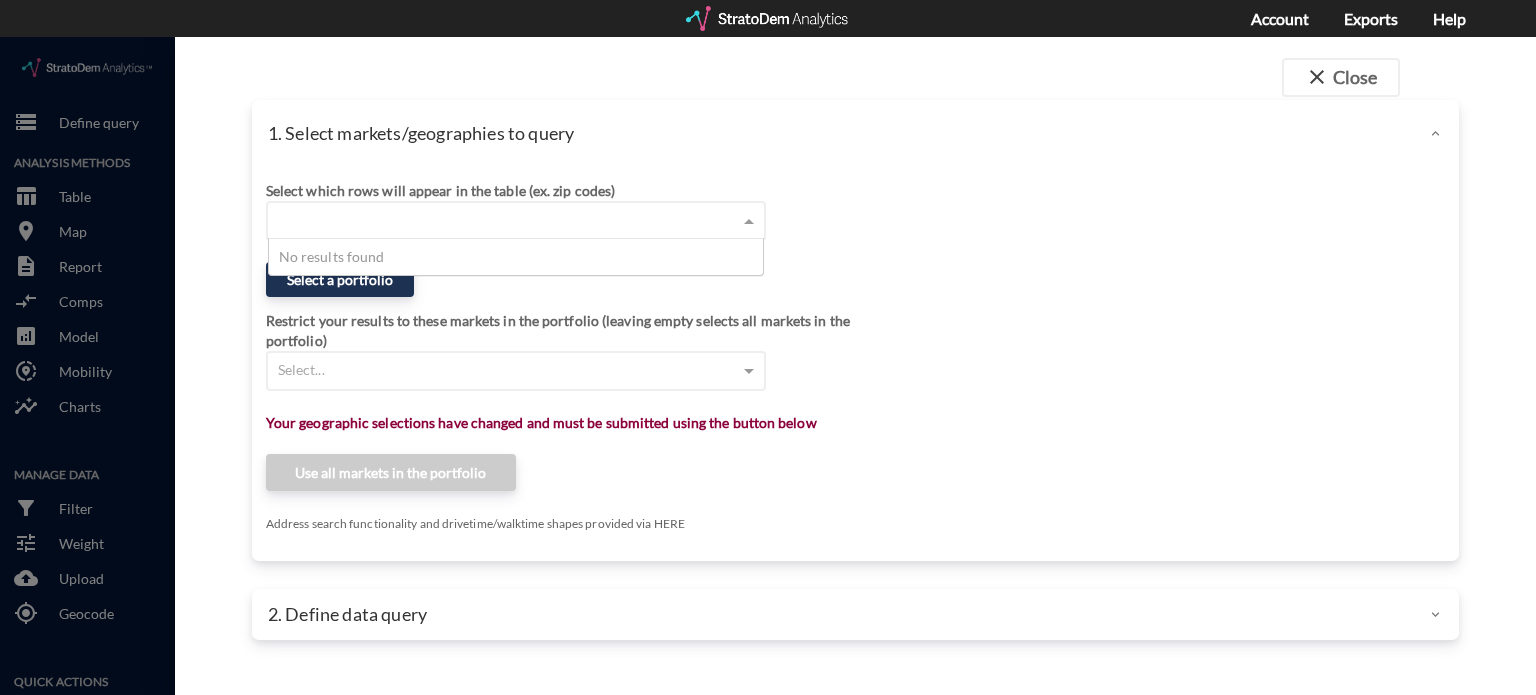 click on "[NUMBER] [STREET], [CITY], [STATE]" 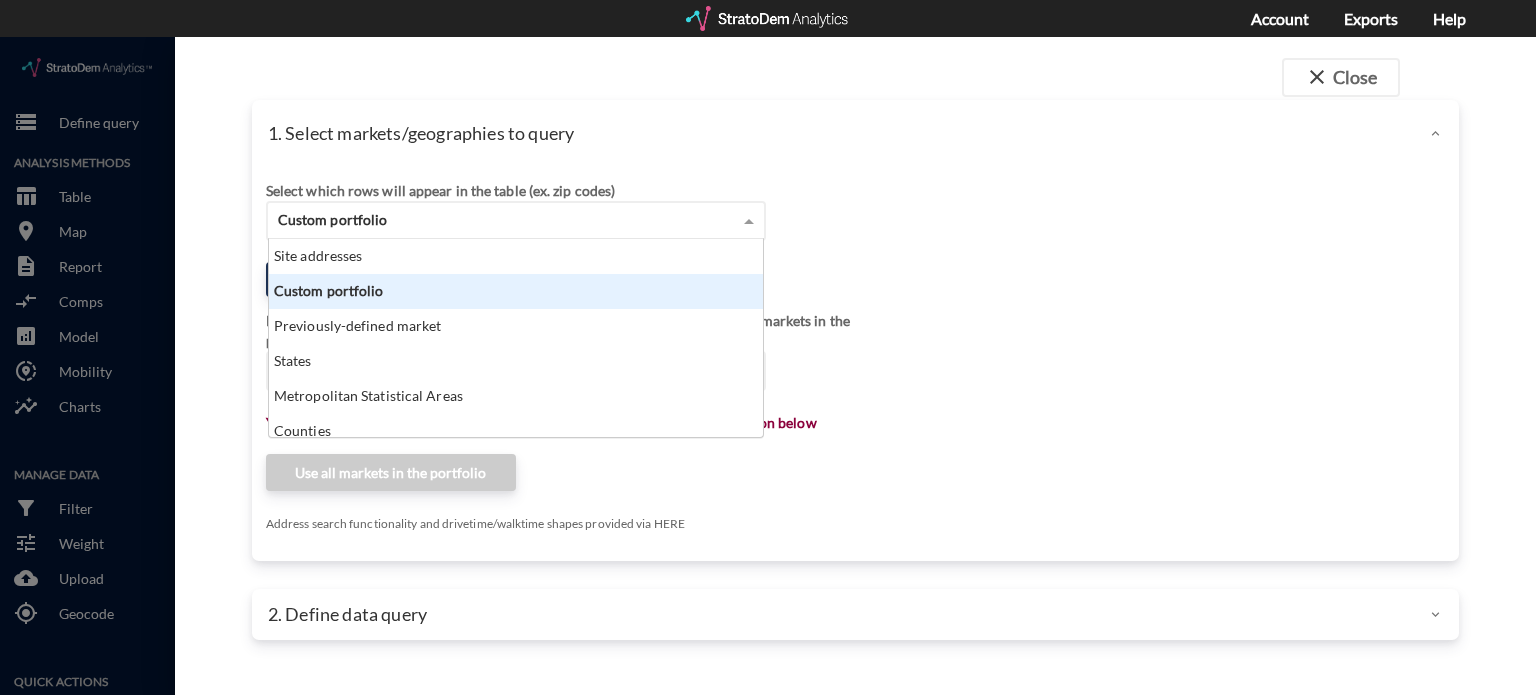 click on "Custom portfolio" 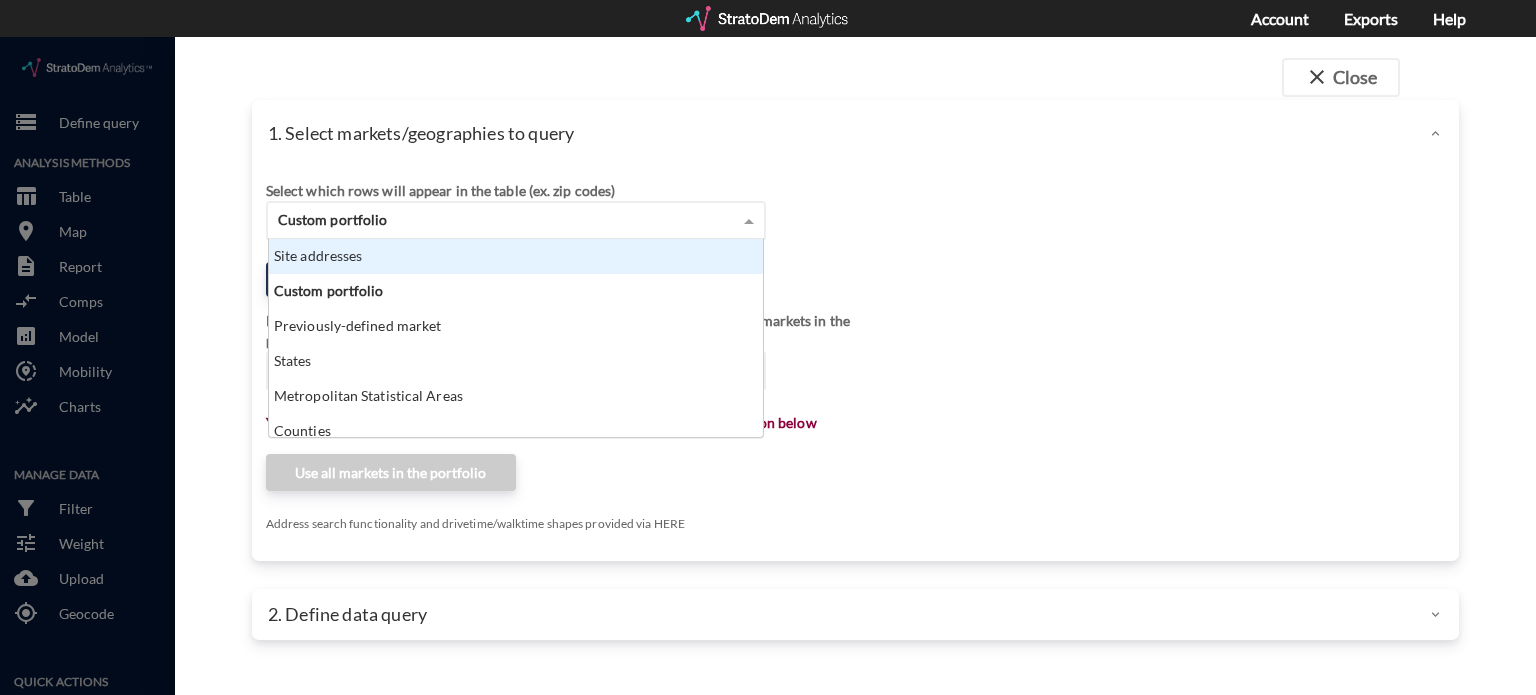 click on "Site addresses" 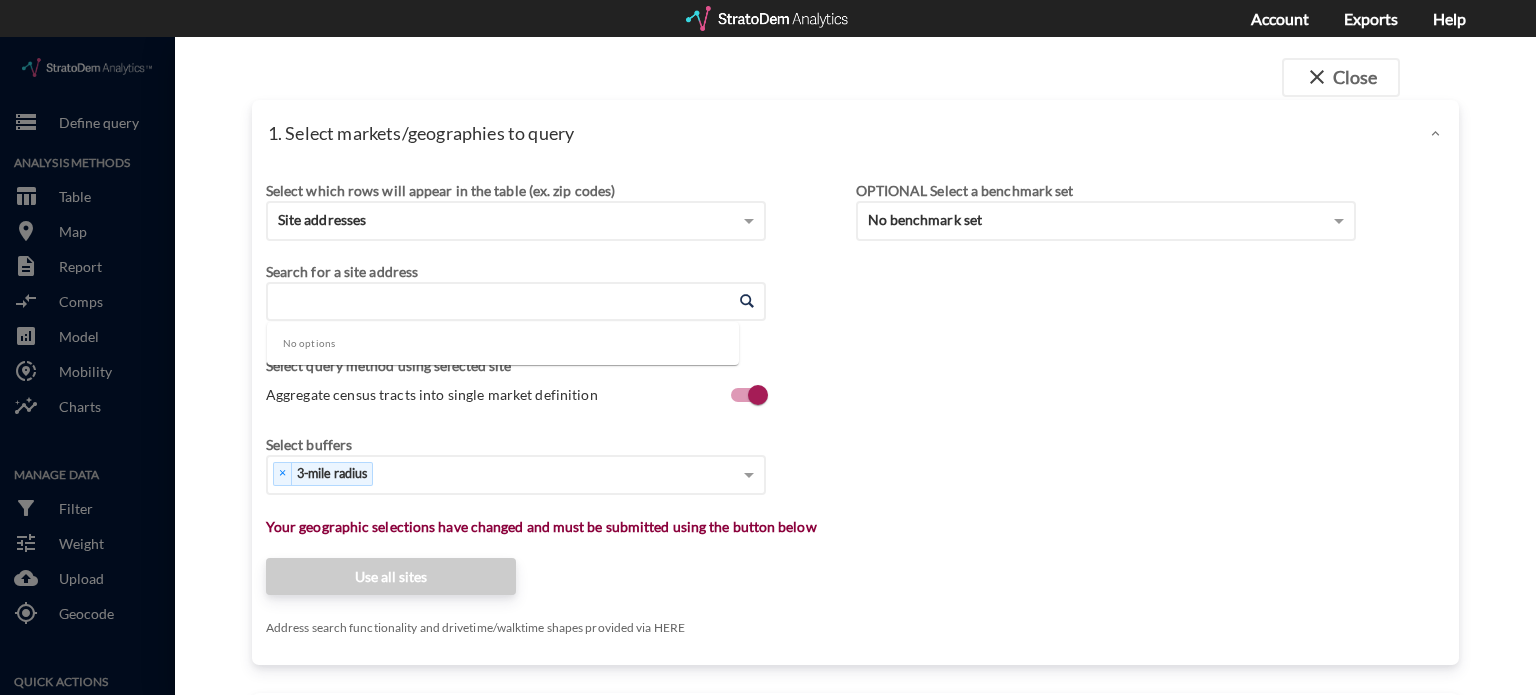 click on "Enter an address" 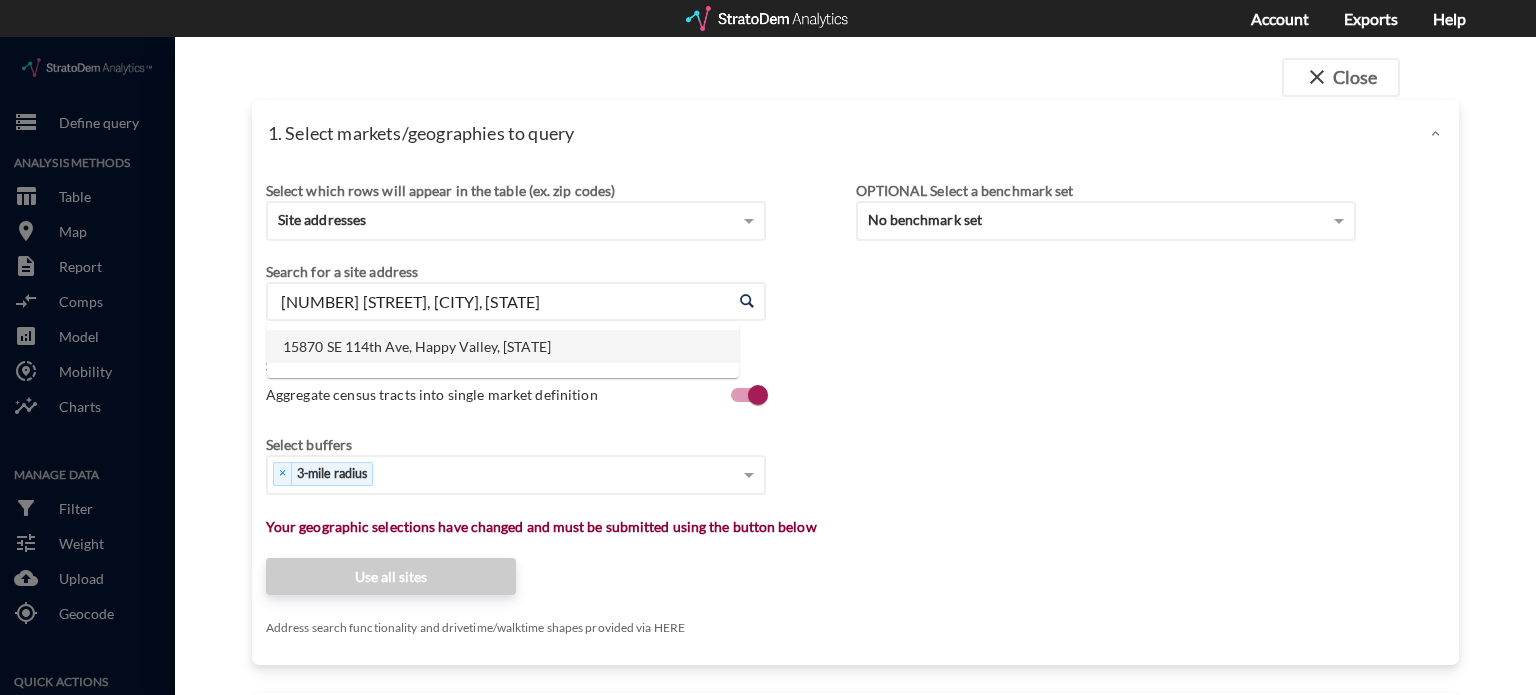 click on "15870 SE 114th Ave, Happy Valley, [STATE]" 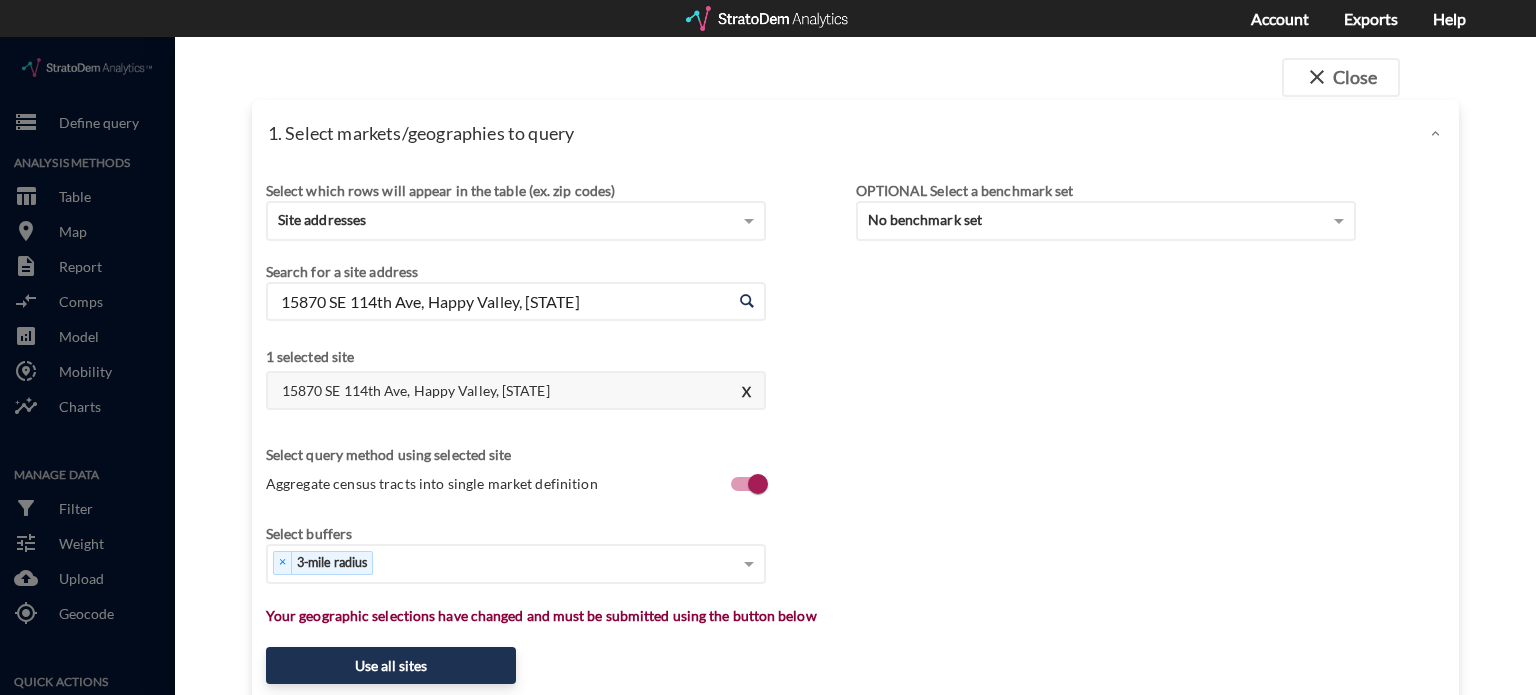 type on "15870 SE 114th Ave, Happy Valley, [STATE]" 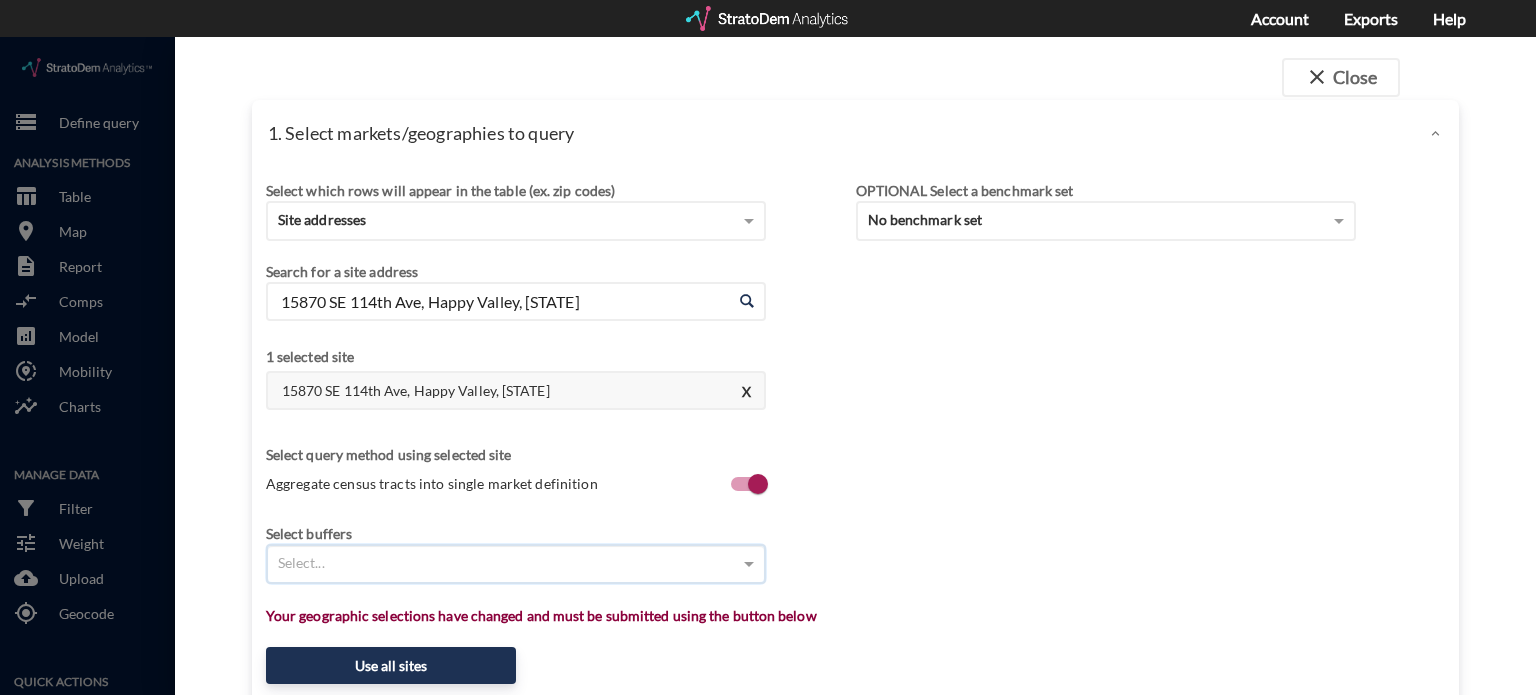 click on "Select..." 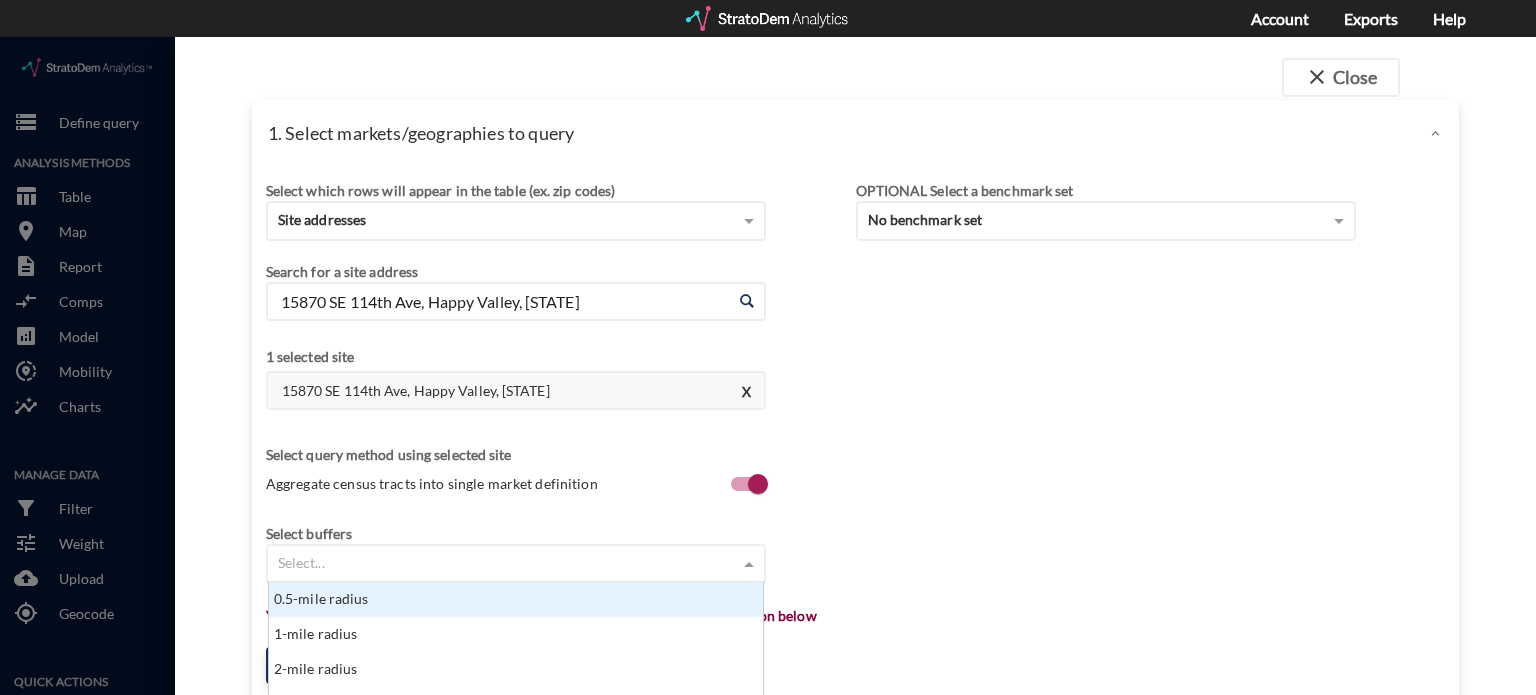 scroll, scrollTop: 16, scrollLeft: 12, axis: both 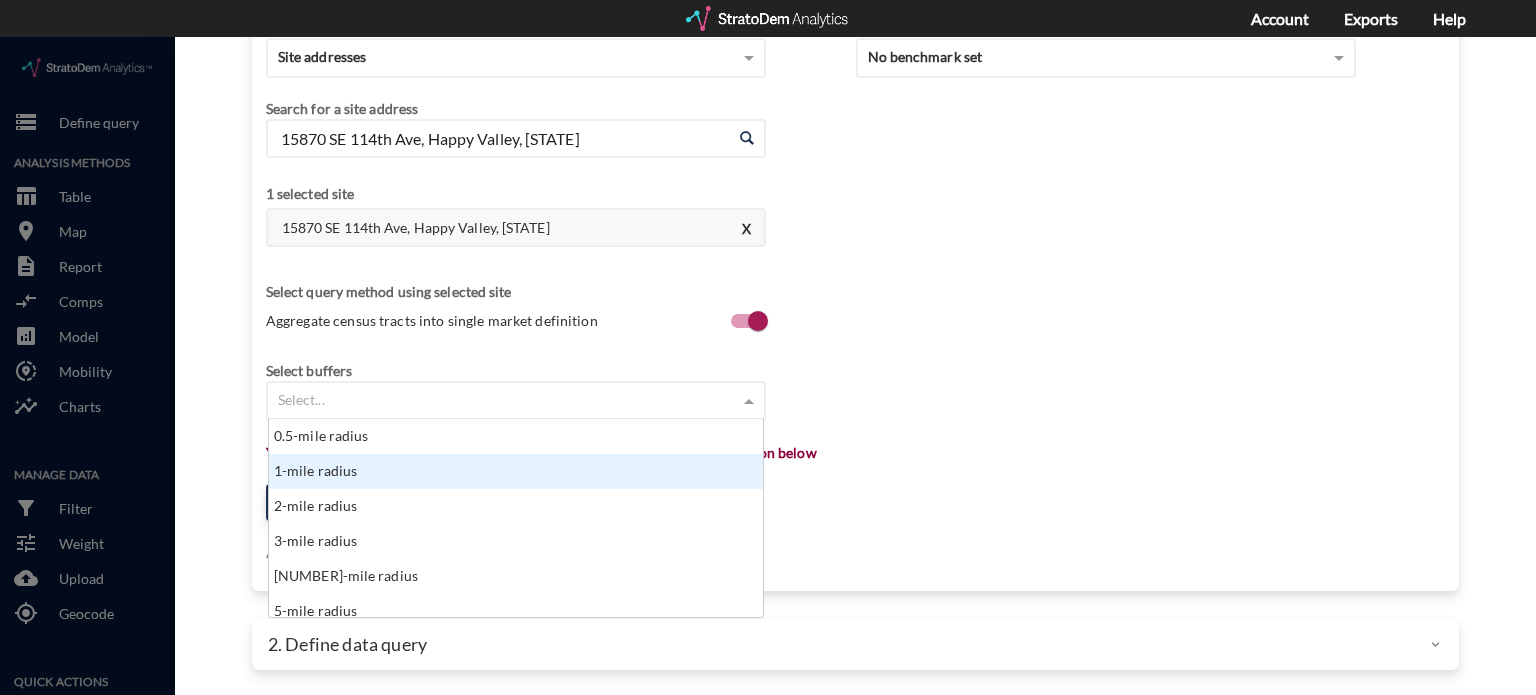 click on "1-mile radius" 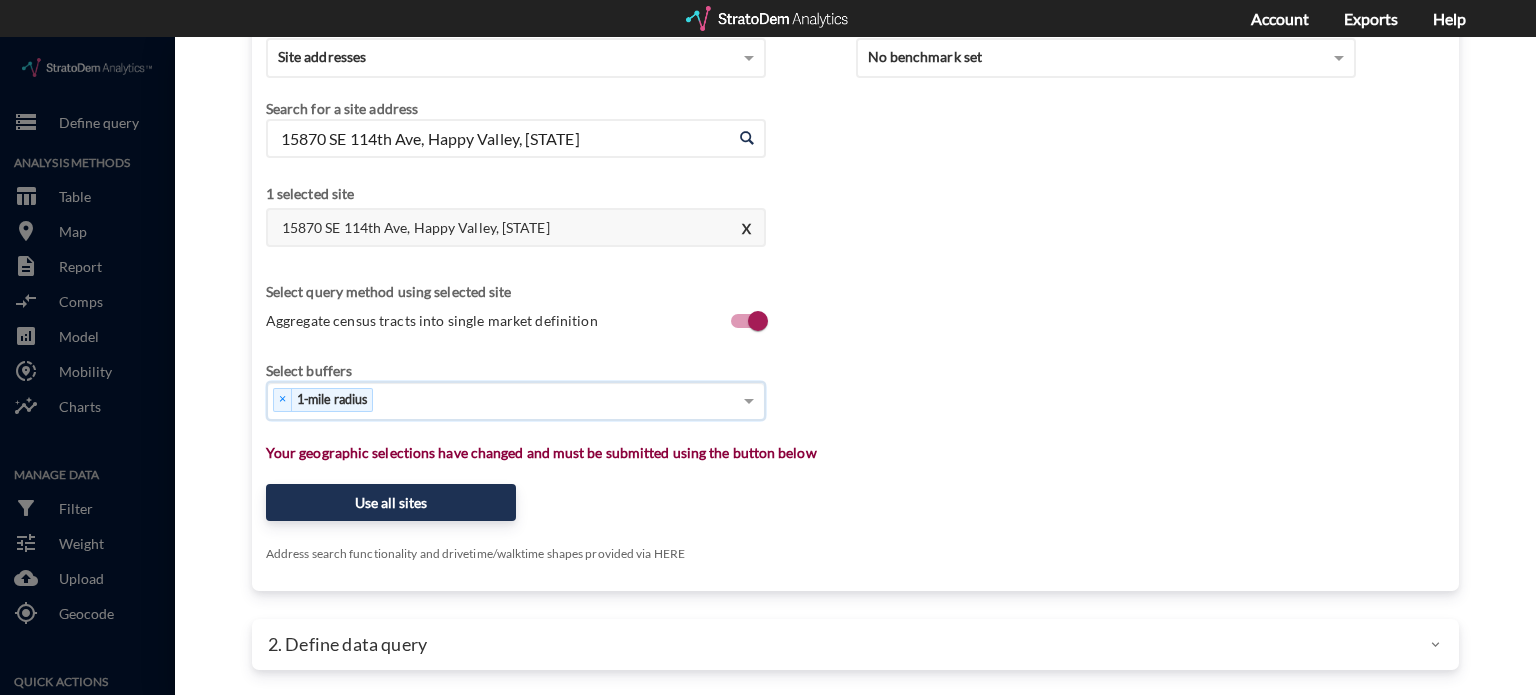 click on "× 1-mile radius" 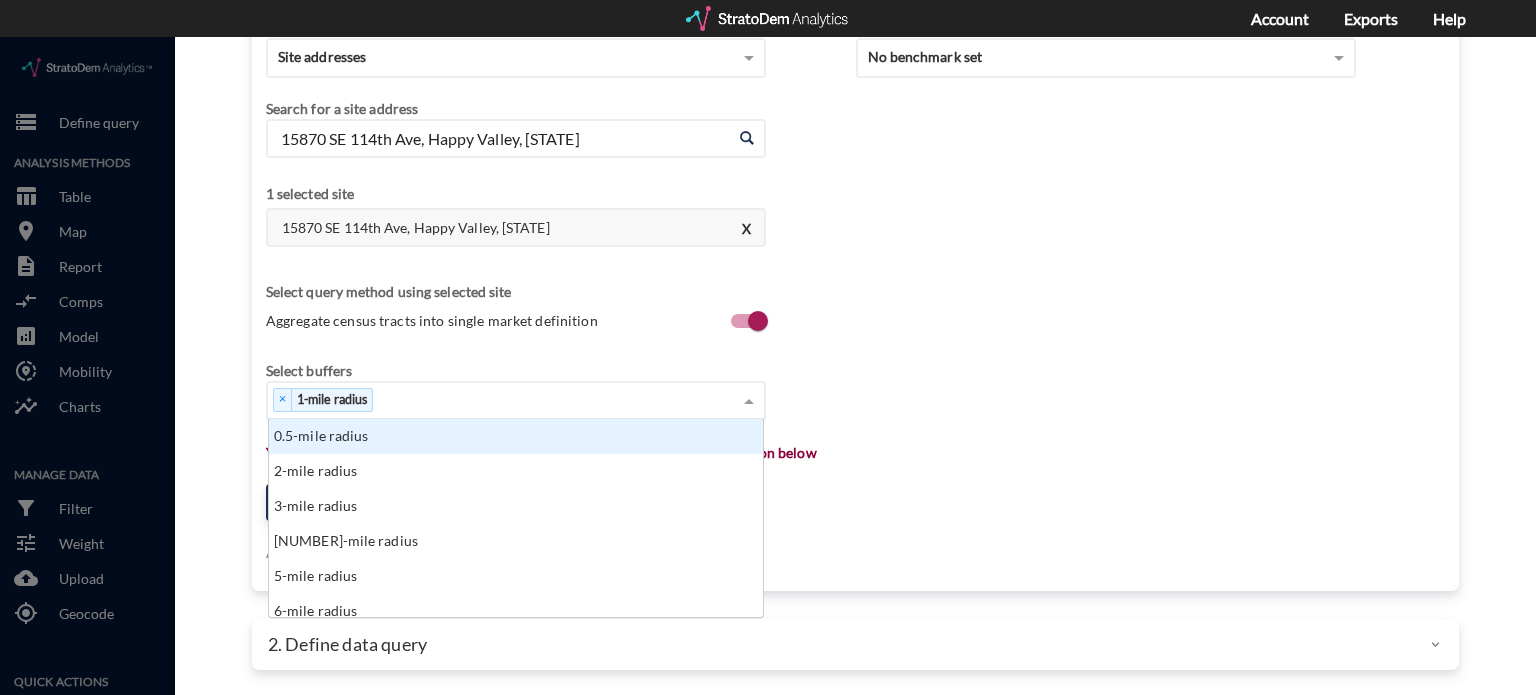 scroll, scrollTop: 16, scrollLeft: 12, axis: both 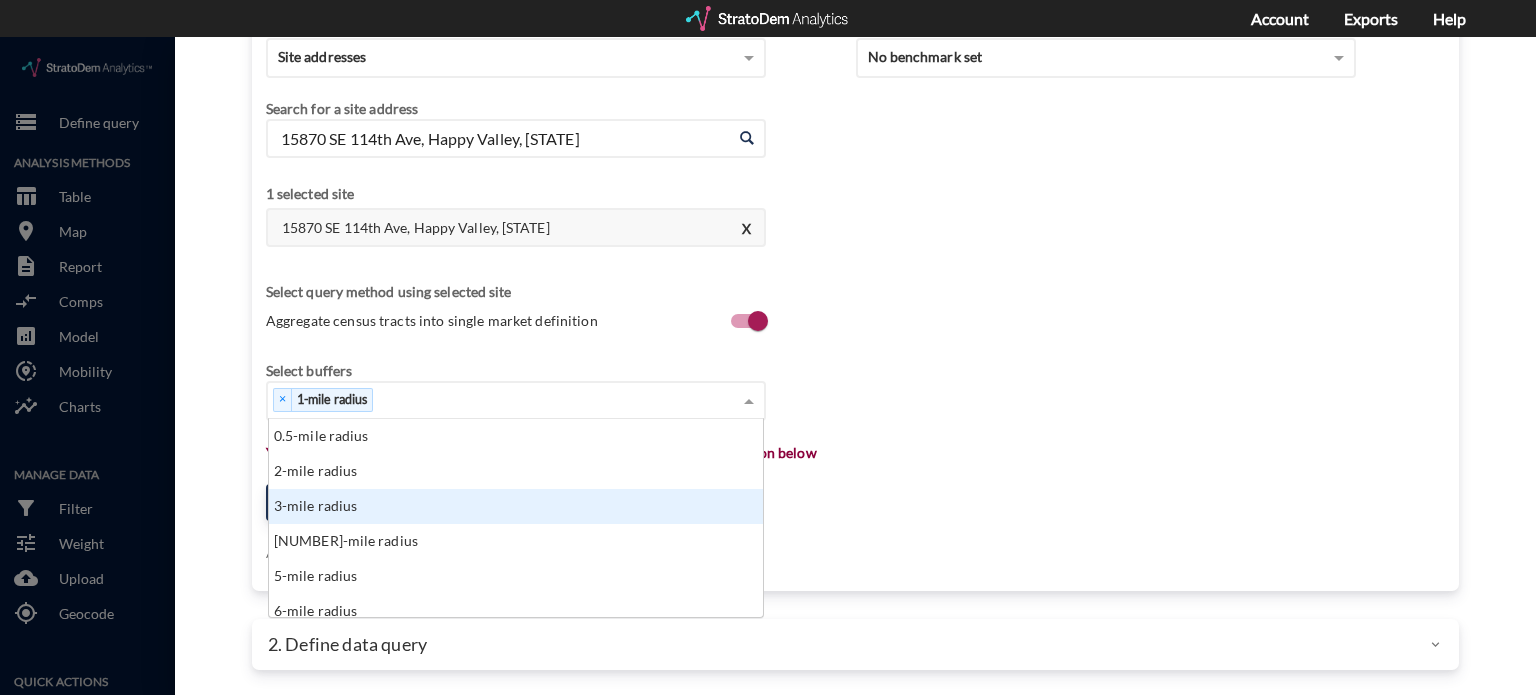 click on "3-mile radius" 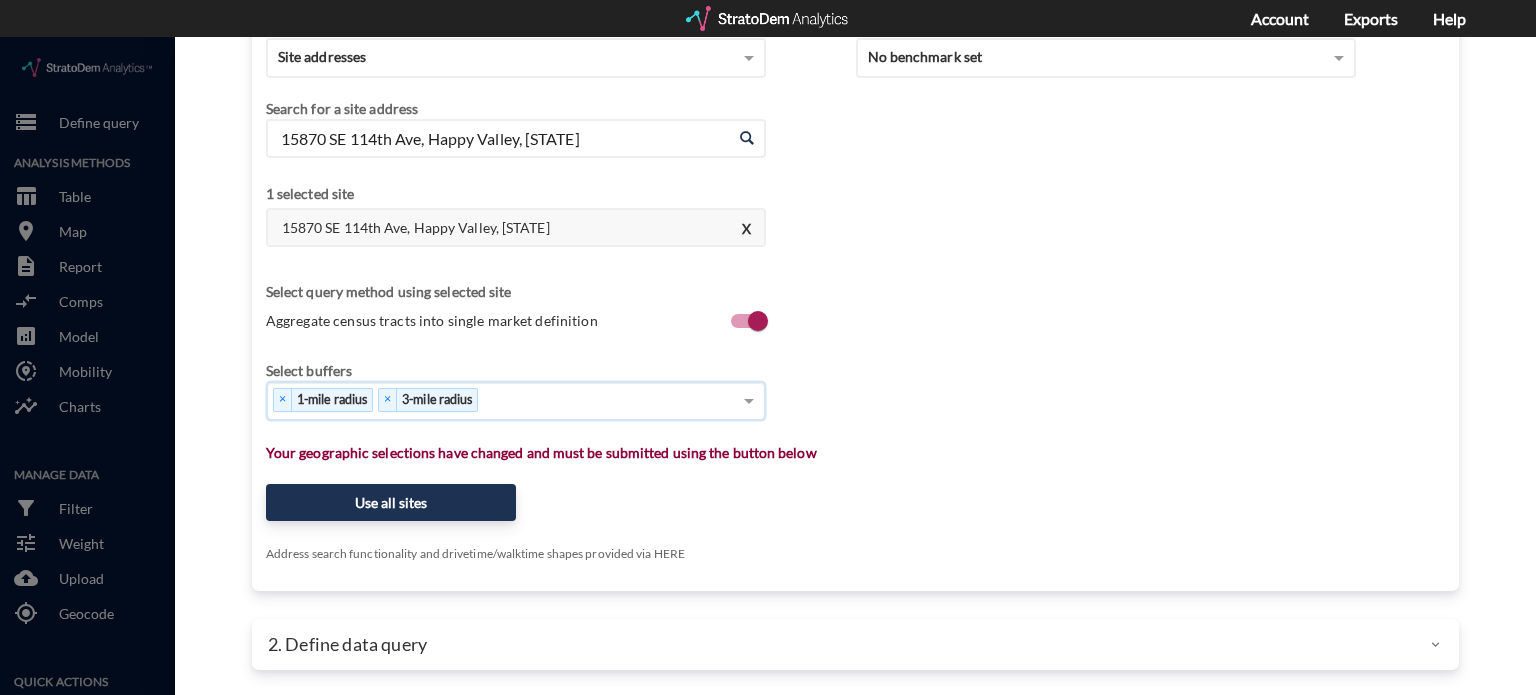 click on "× 1-mile radius   × 3-mile radius" 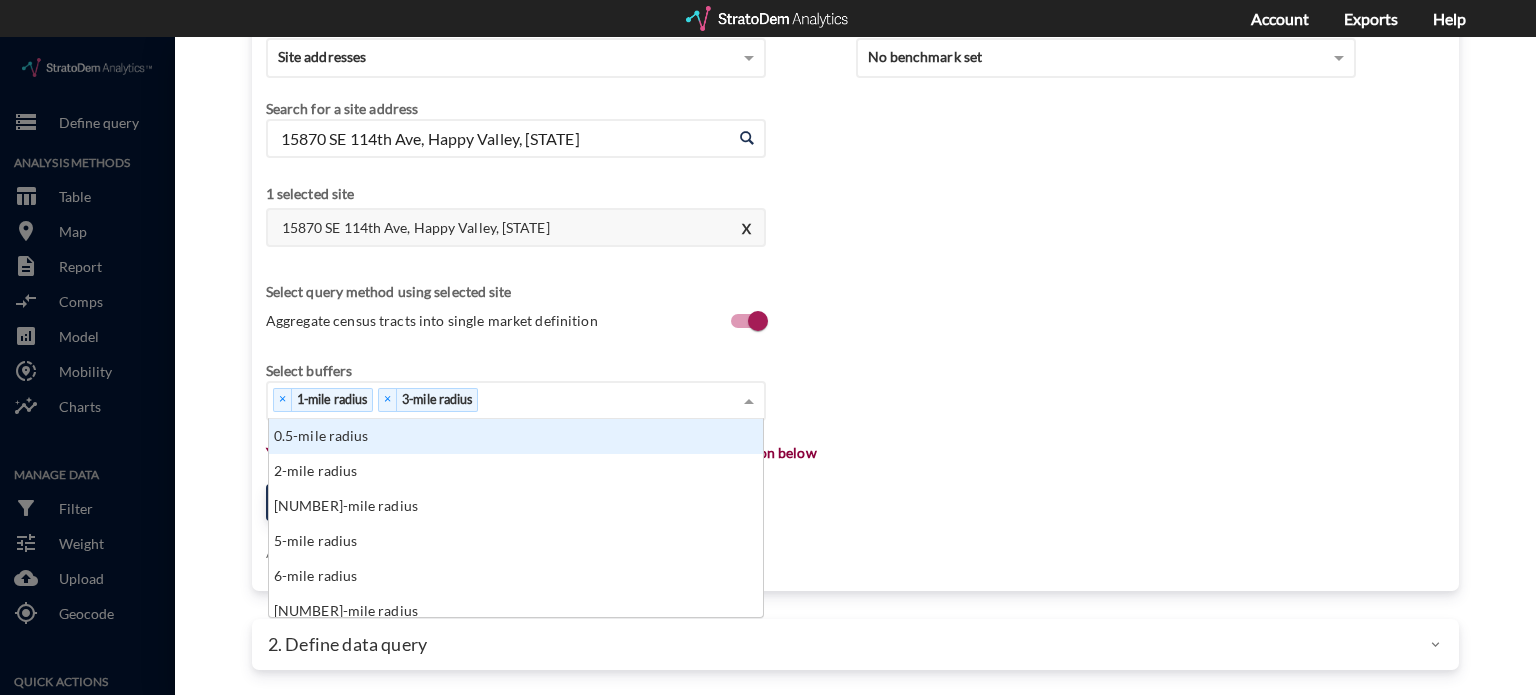 scroll, scrollTop: 16, scrollLeft: 12, axis: both 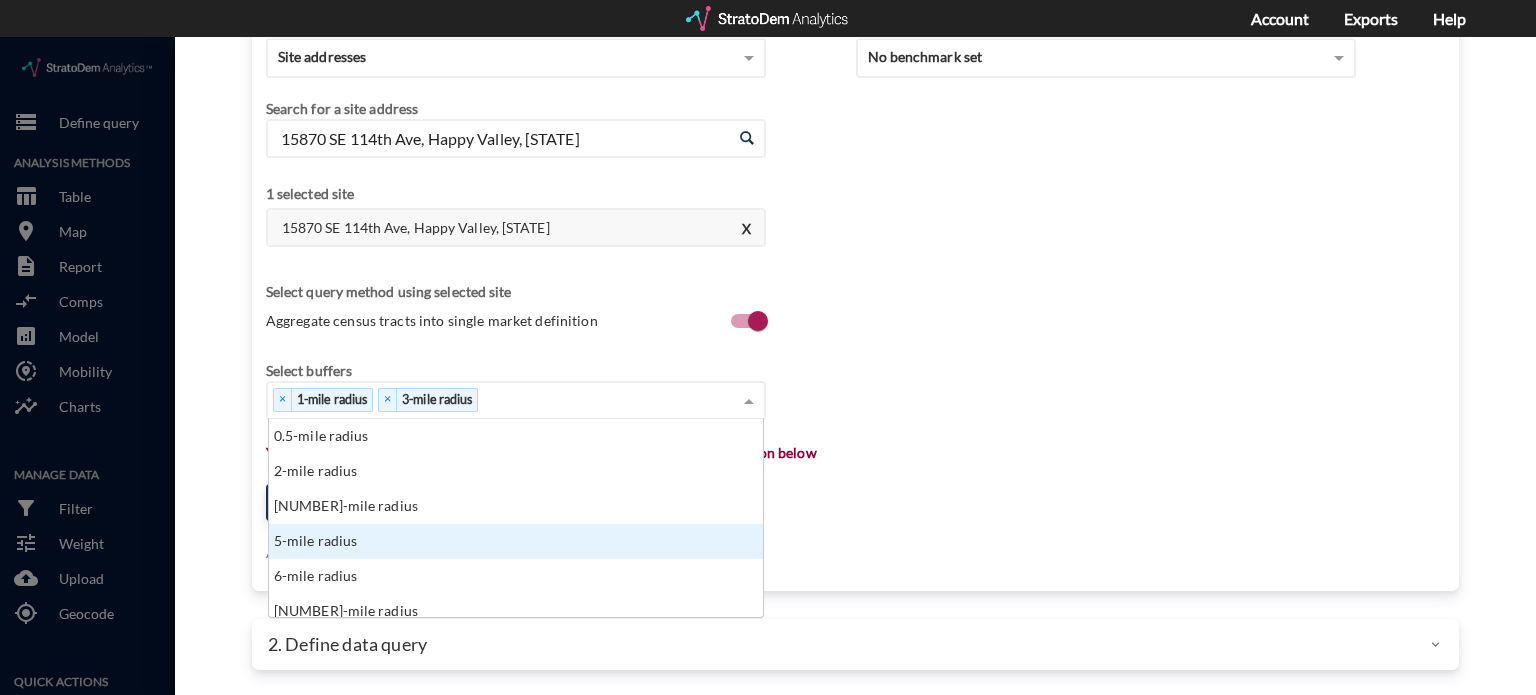 click on "5-mile radius" 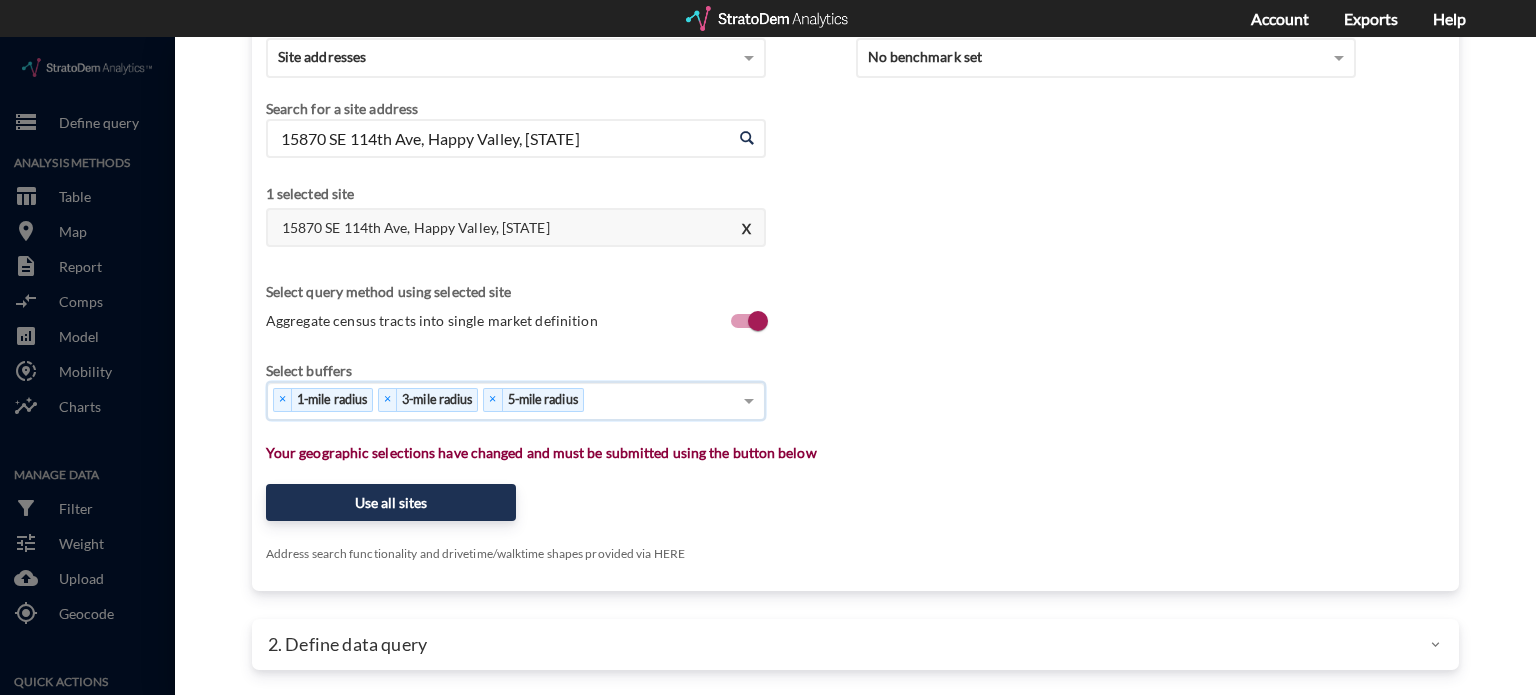 click on "× 1-mile radius   × 3-mile radius   × 5-mile radius" 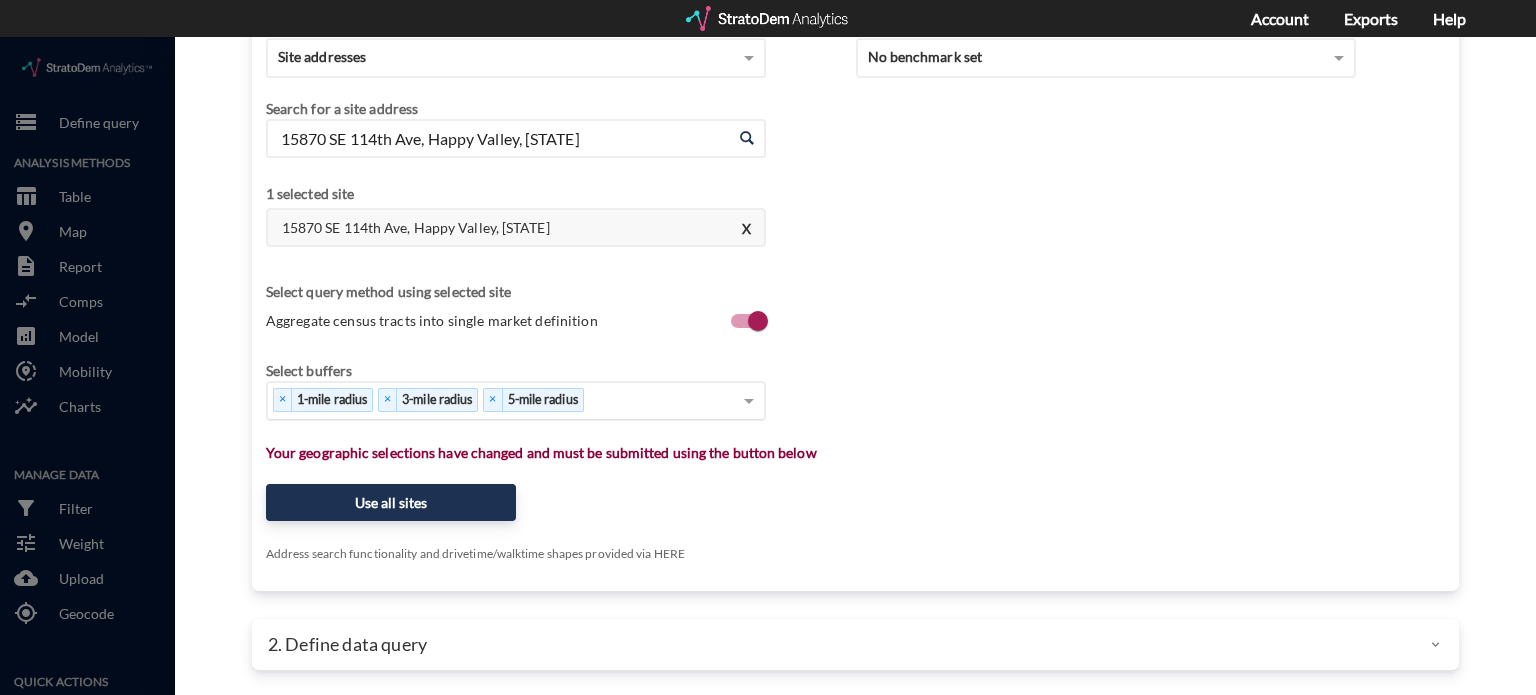 click on "× 1-mile radius   × 3-mile radius   × 5-mile radius" 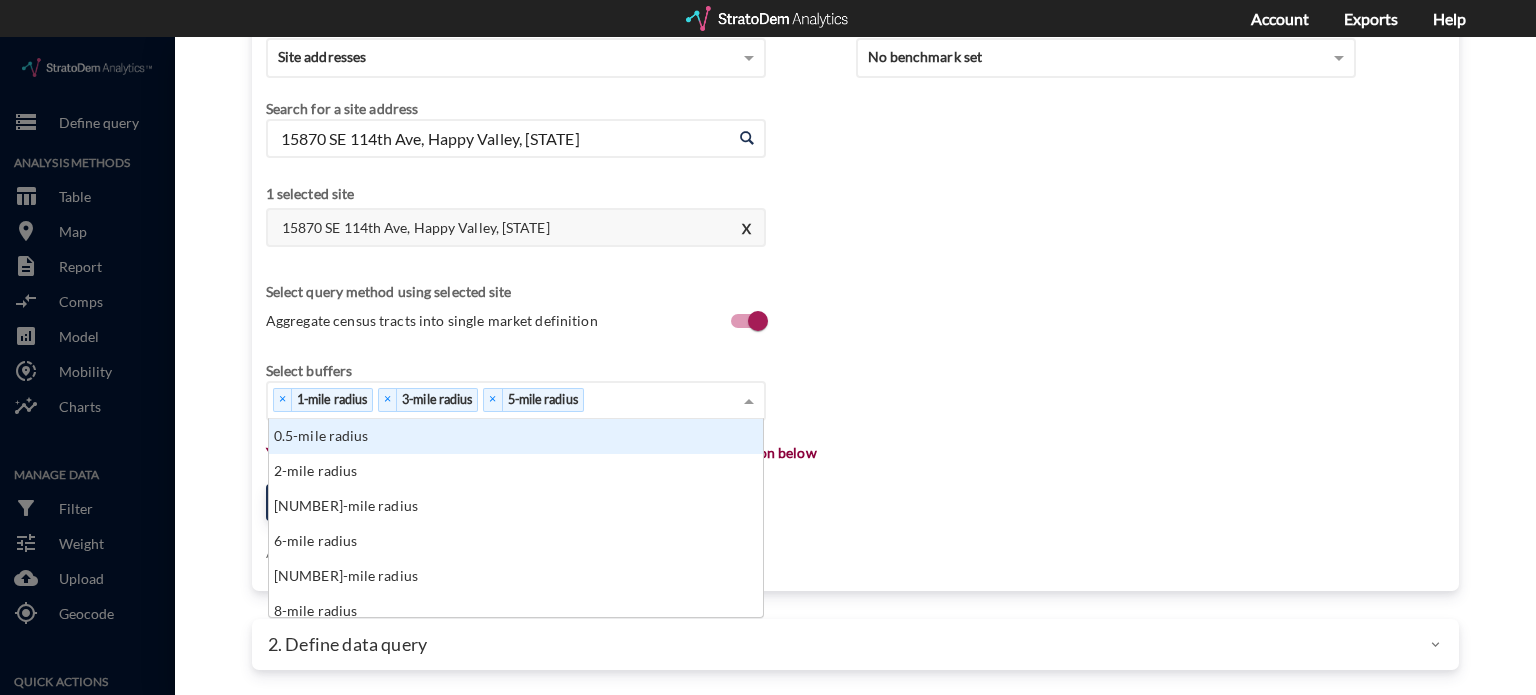 scroll, scrollTop: 16, scrollLeft: 12, axis: both 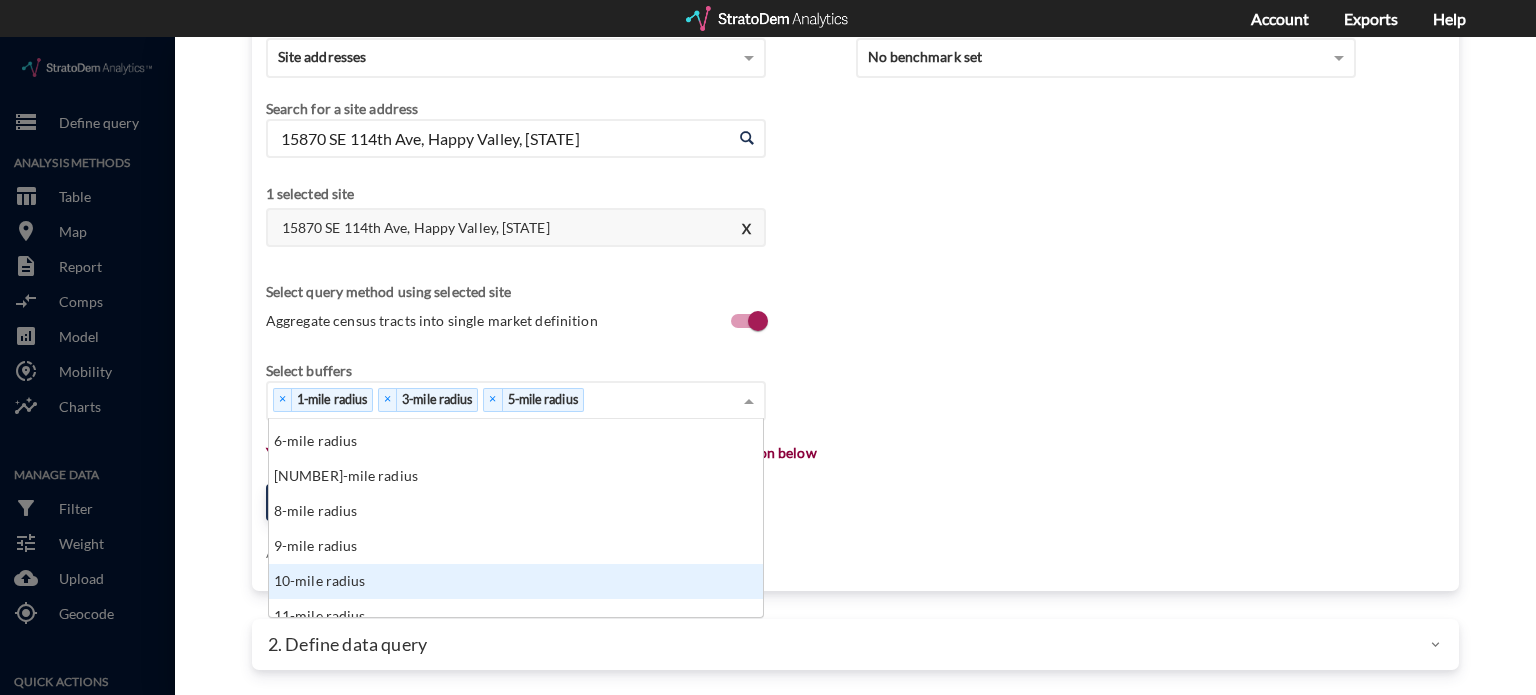 click on "10-mile radius" 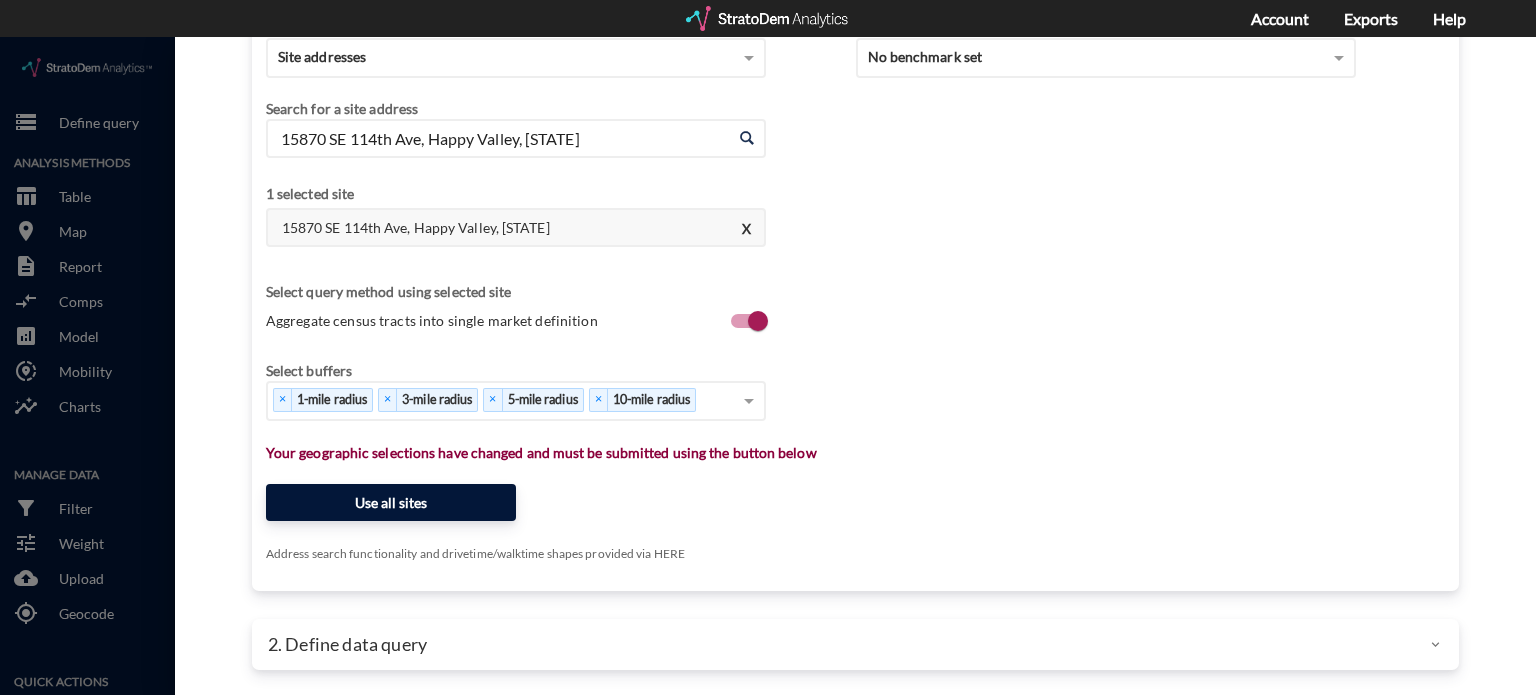 click on "Use all sites" 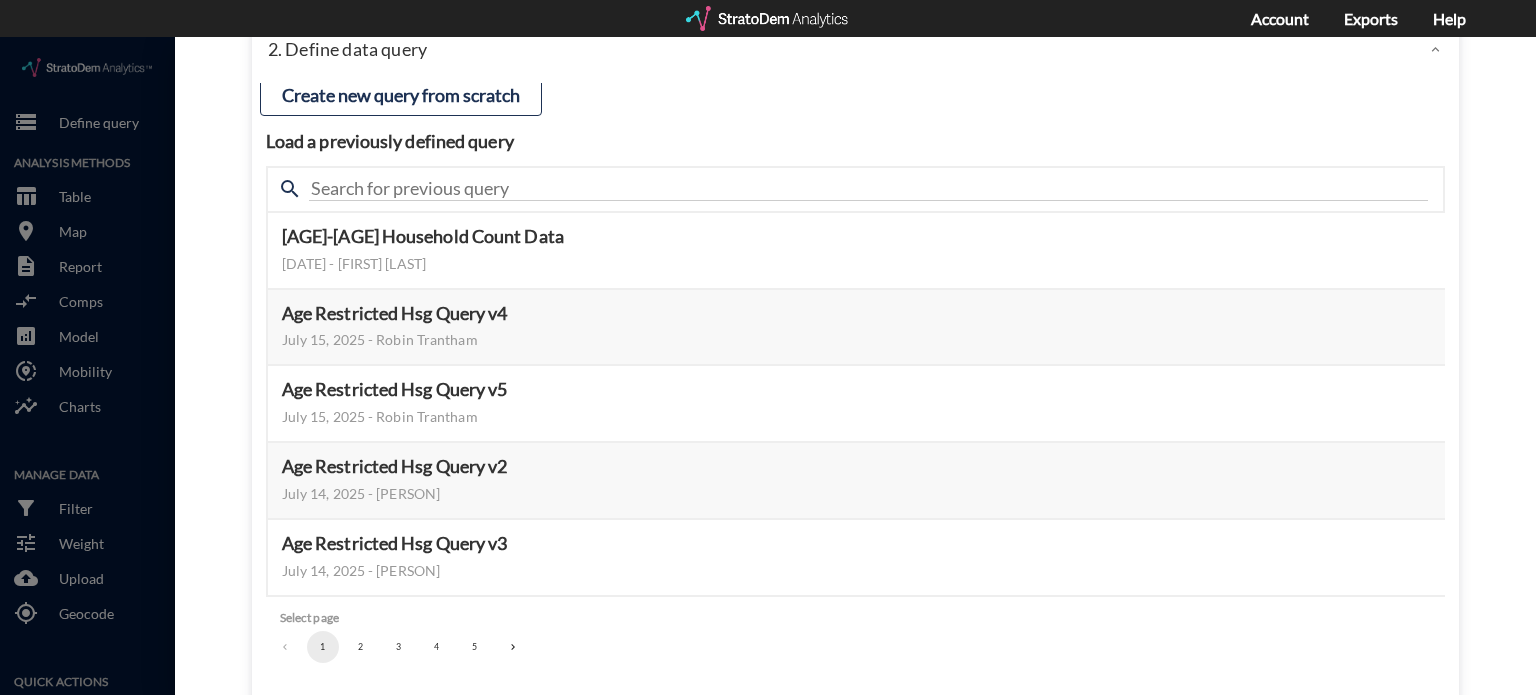 scroll, scrollTop: 162, scrollLeft: 0, axis: vertical 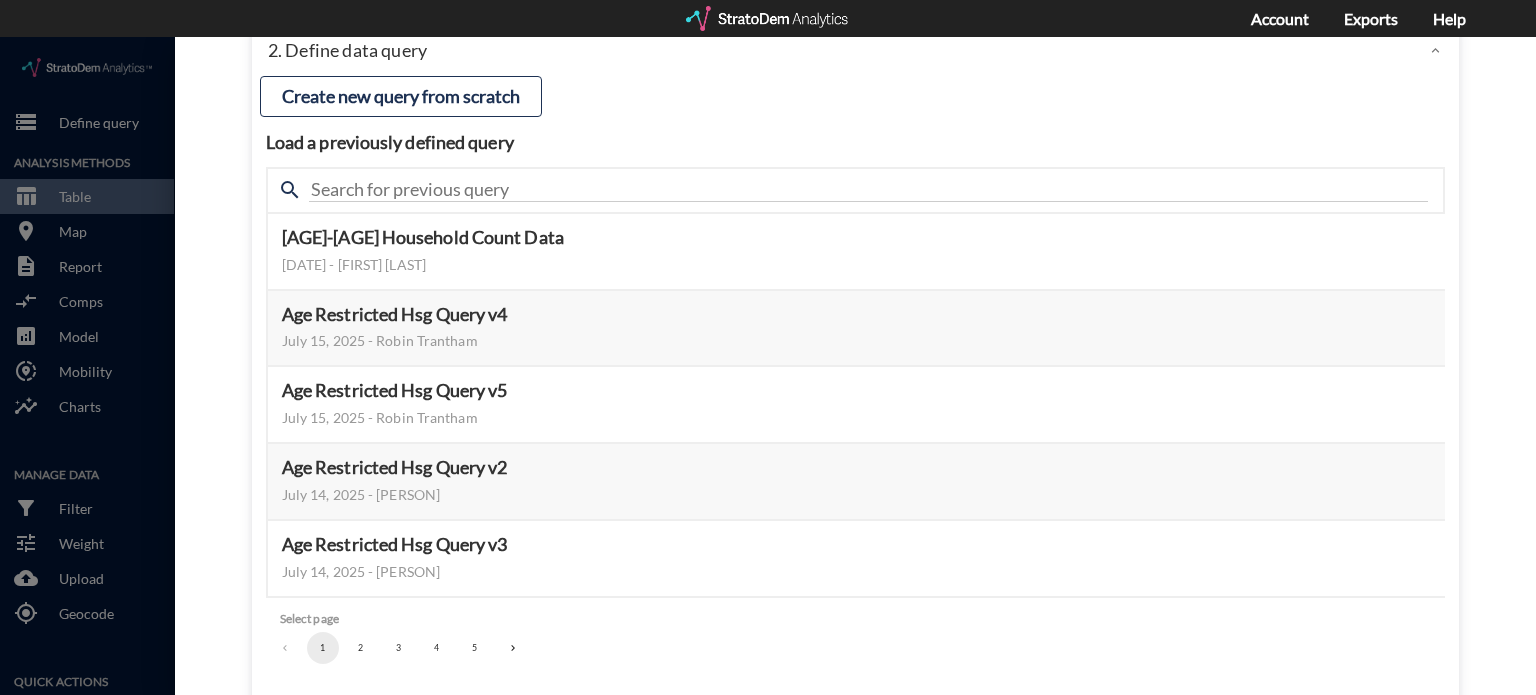 click on "3" 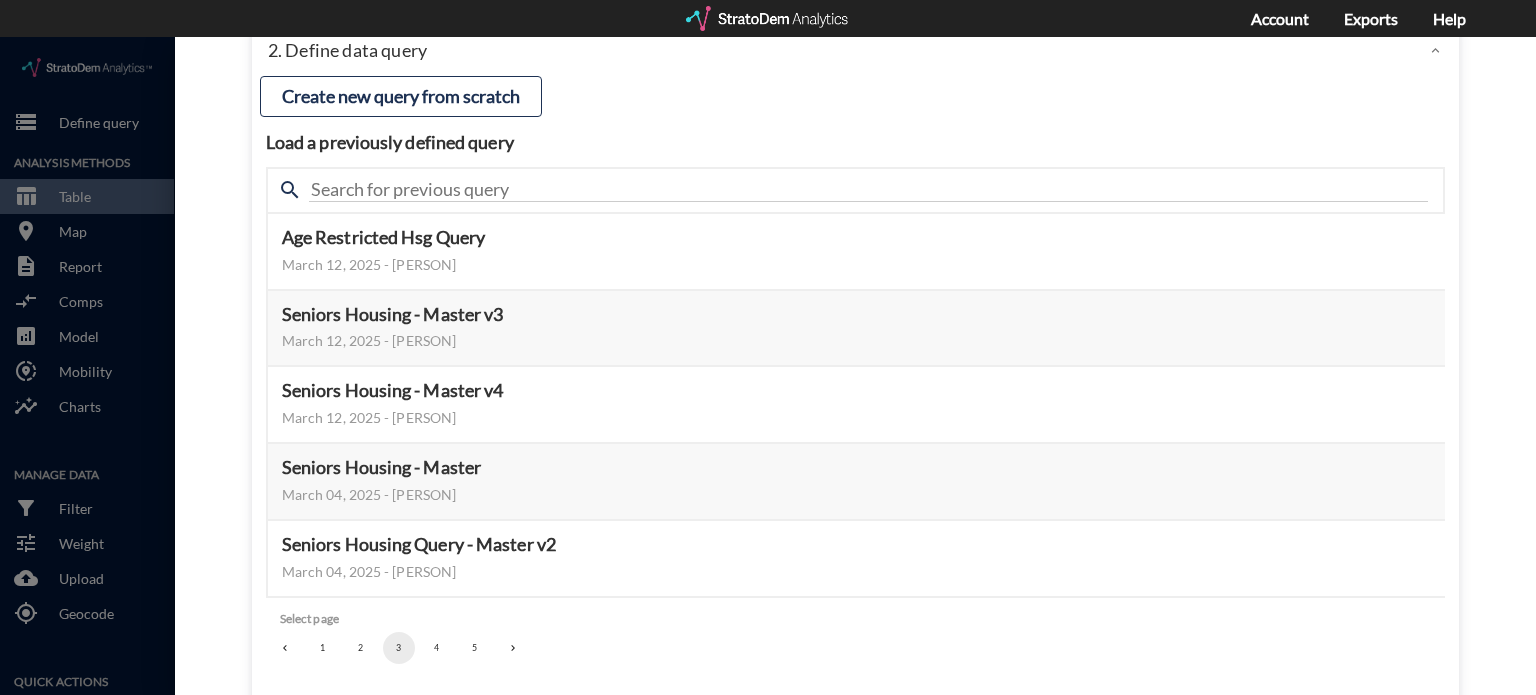 click on "2" 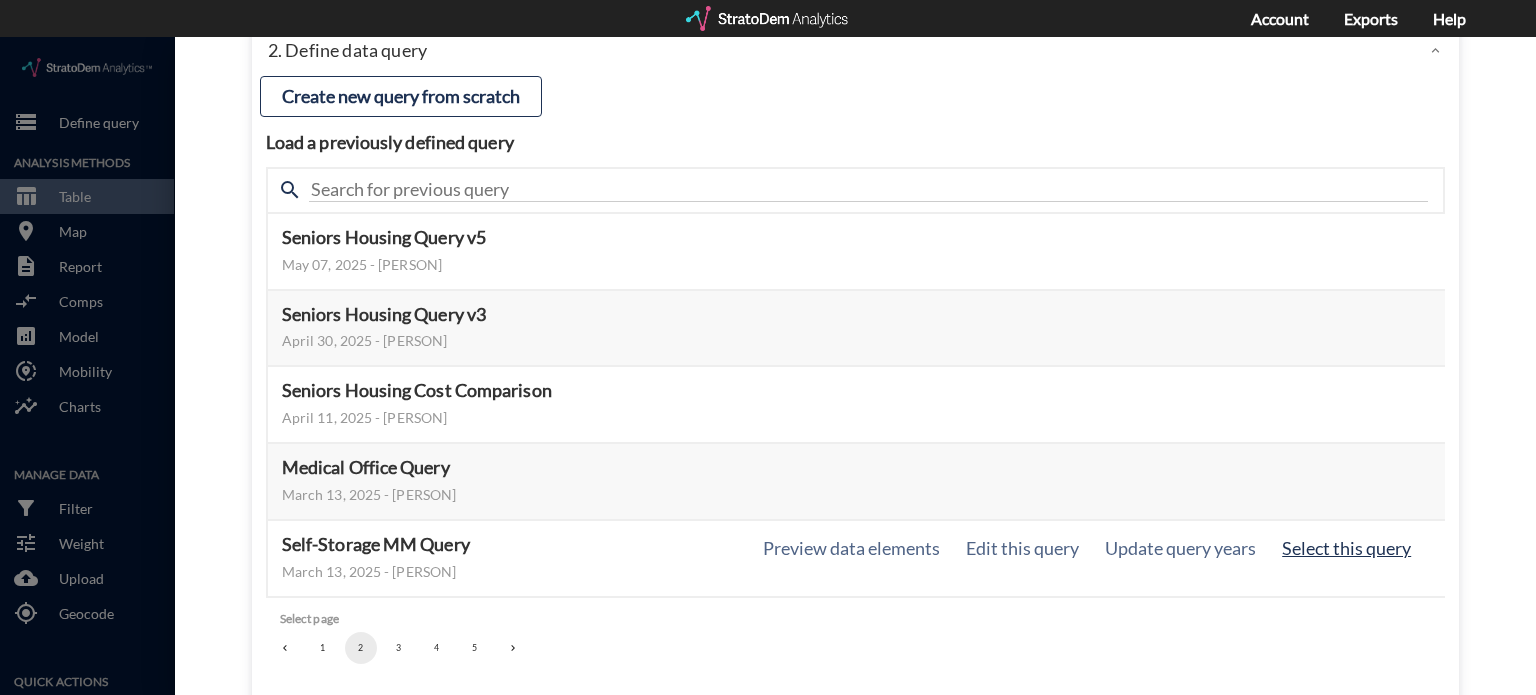 click on "Select this query" 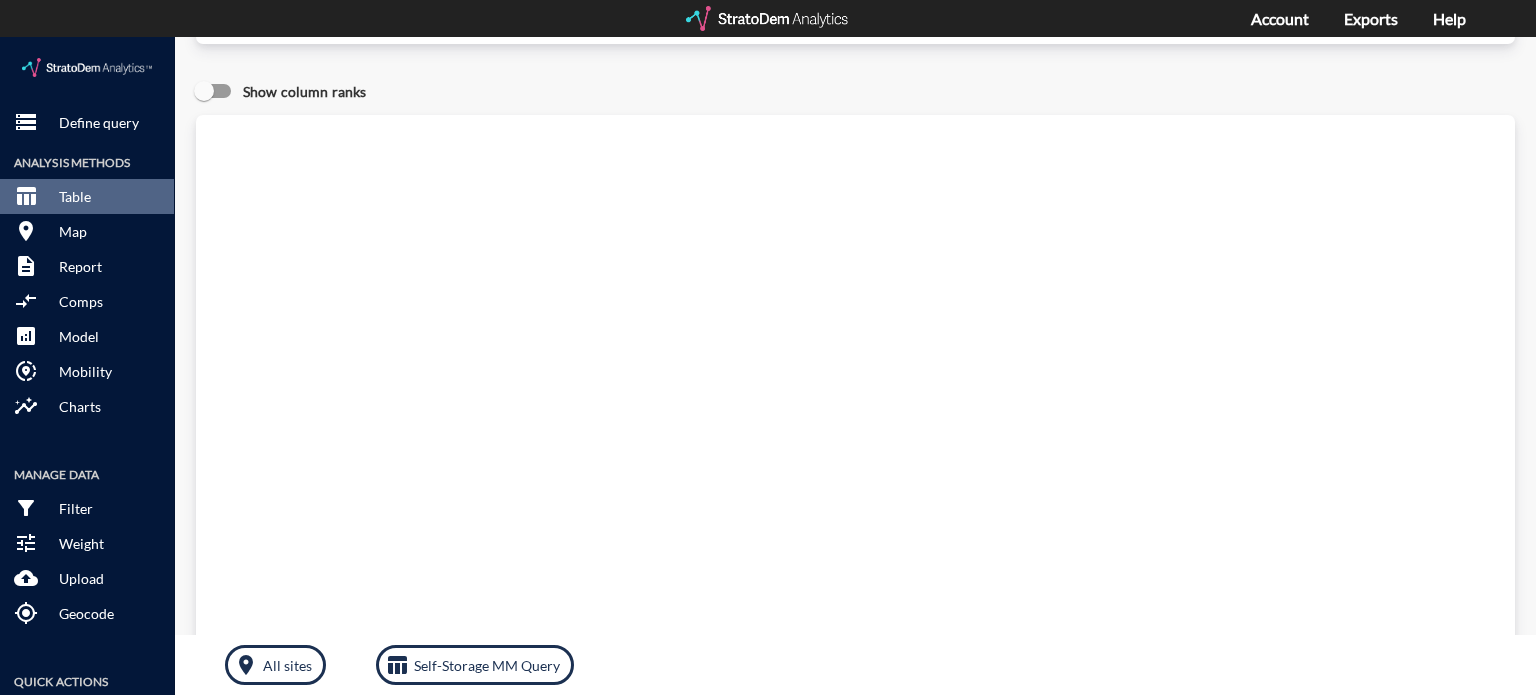 scroll, scrollTop: 0, scrollLeft: 0, axis: both 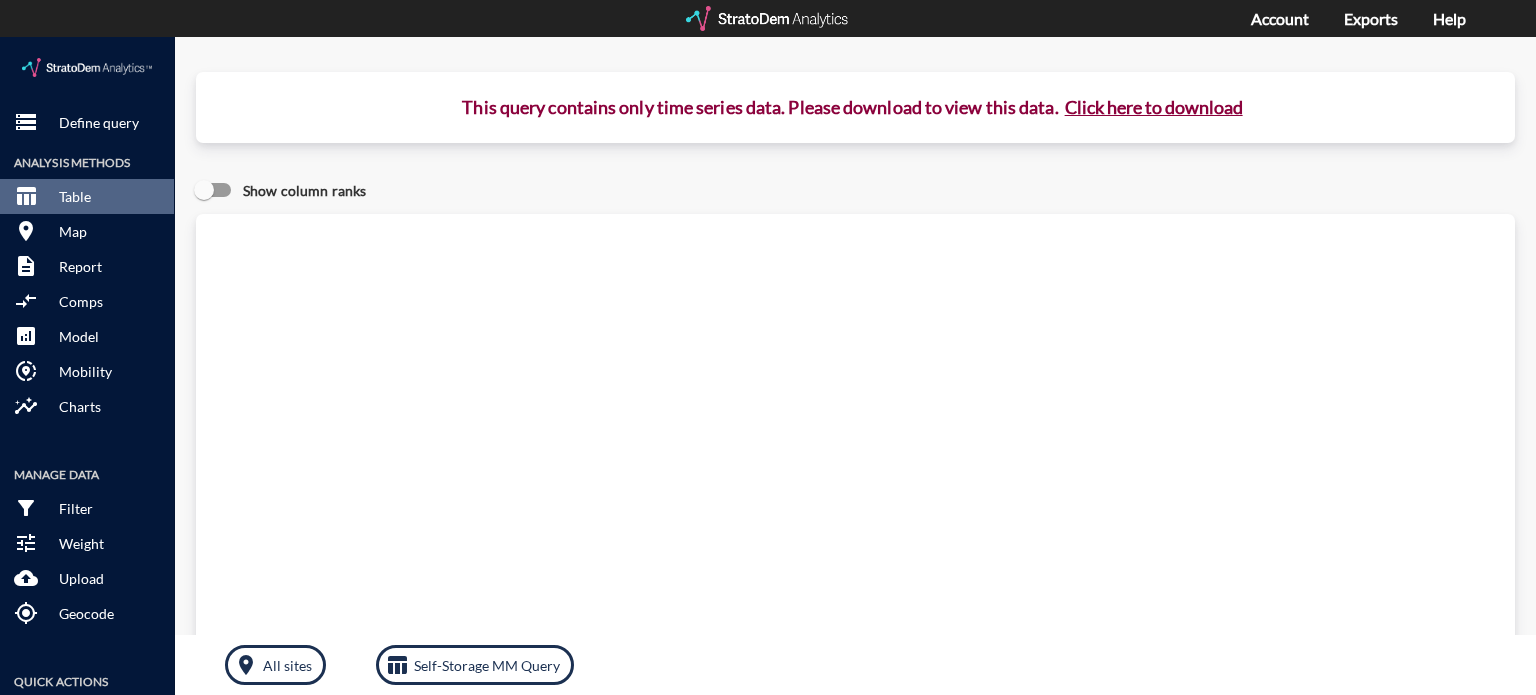 click on "Click here to download" 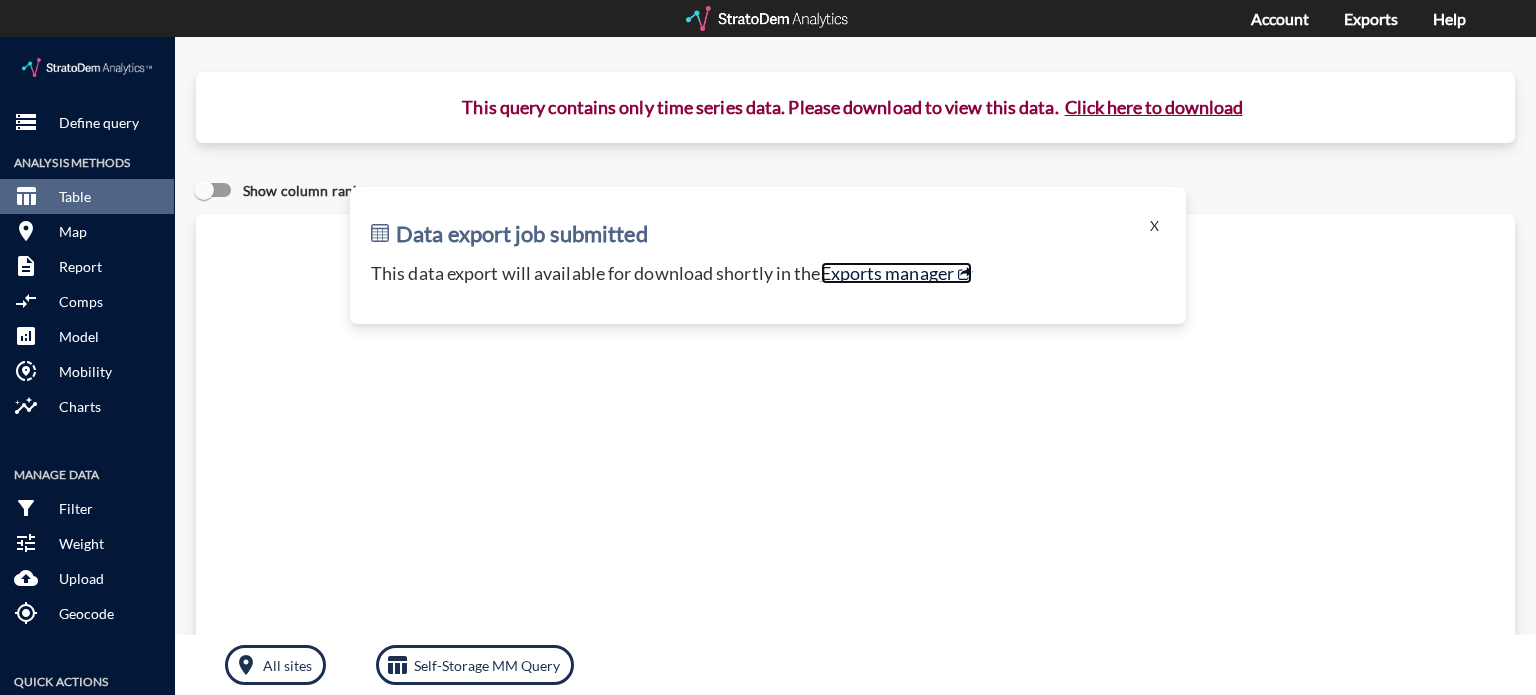 click on "Exports manager" 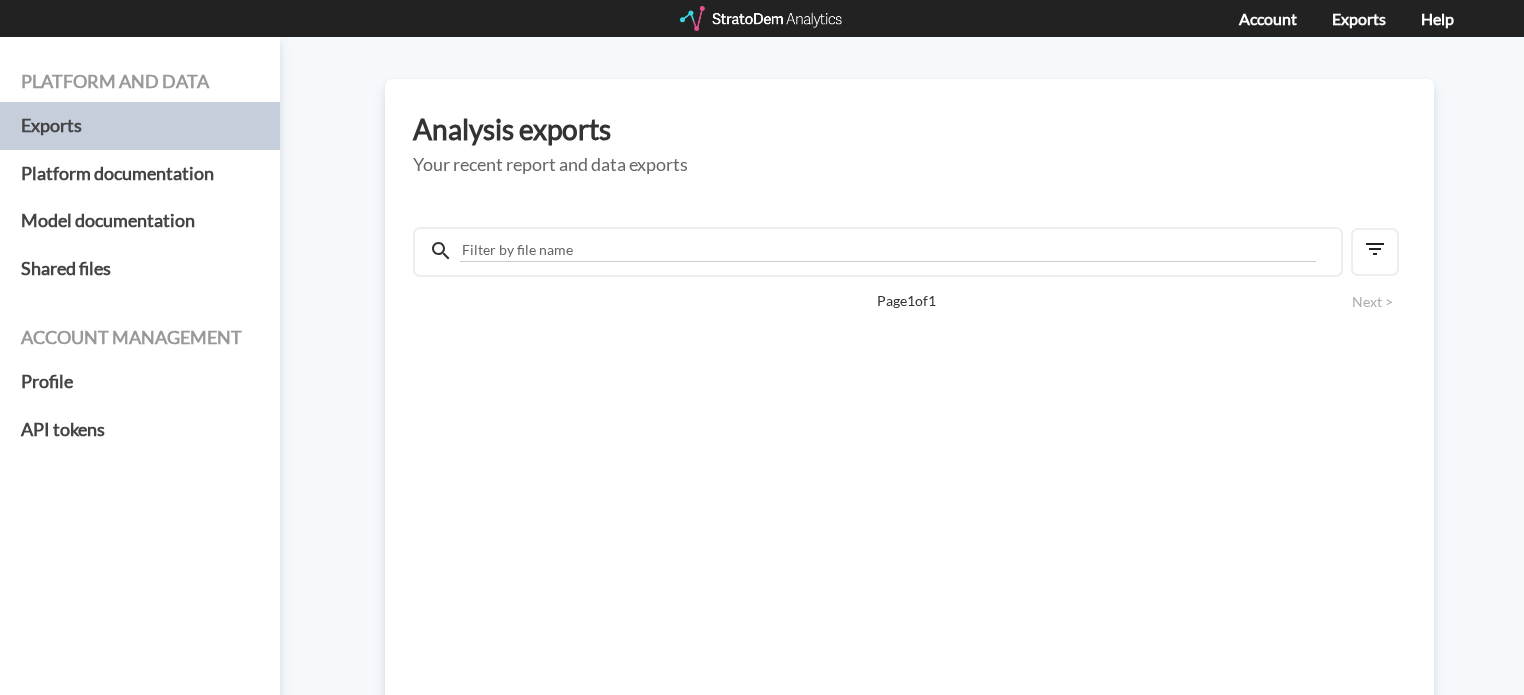 scroll, scrollTop: 0, scrollLeft: 0, axis: both 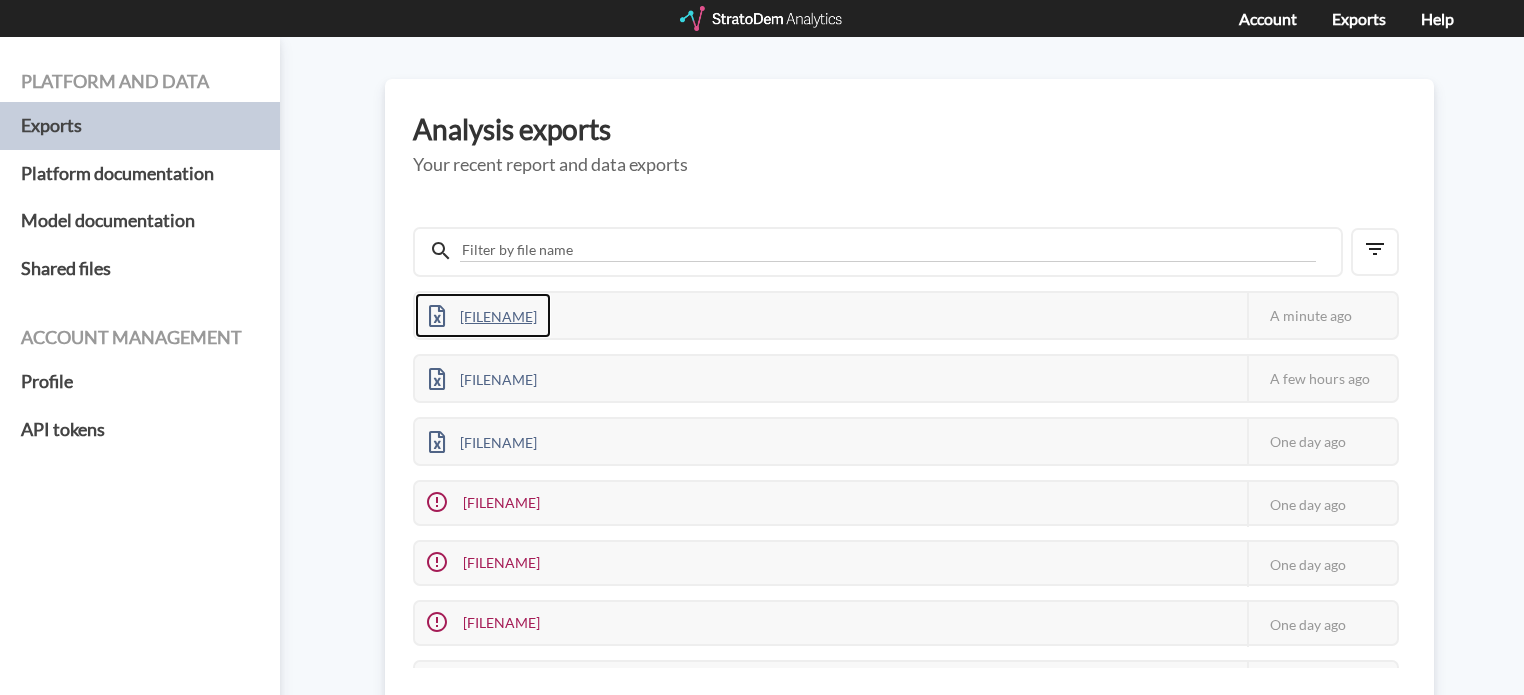 click on "Self_Storage_MM_Query_2025_08_01_site-addresses_Pqg9EzYB.xlsx" at bounding box center [483, 315] 